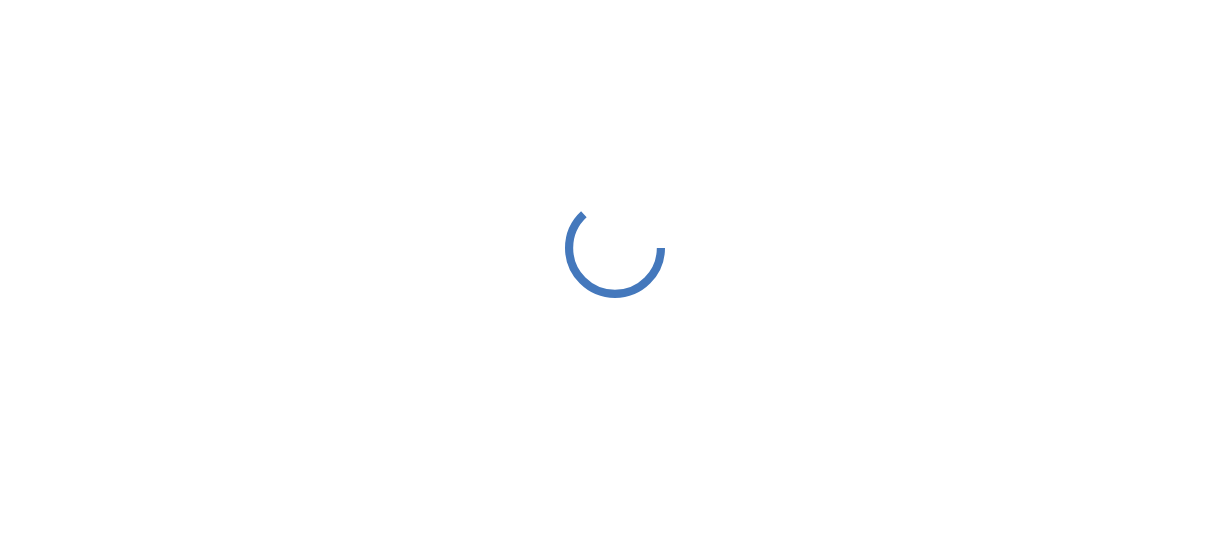 scroll, scrollTop: 0, scrollLeft: 0, axis: both 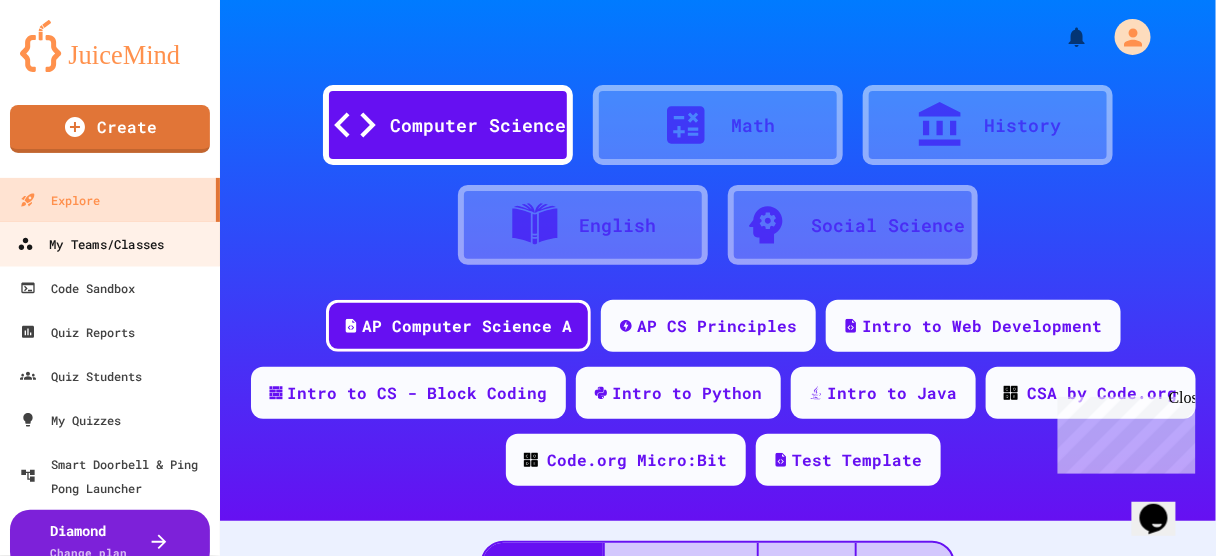 click on "My Teams/Classes" at bounding box center (90, 244) 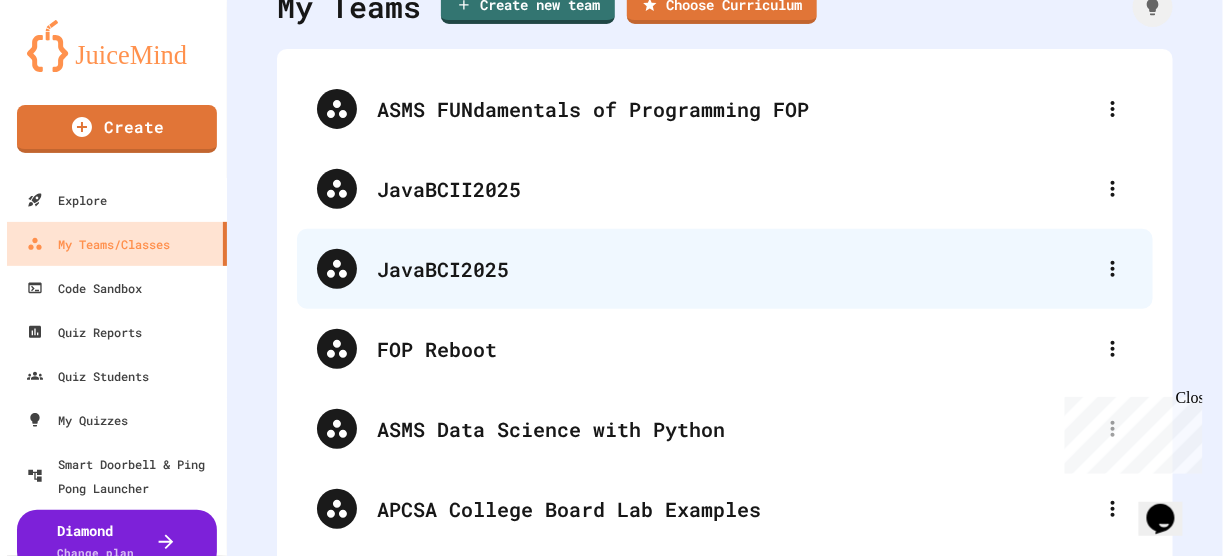 scroll, scrollTop: 99, scrollLeft: 0, axis: vertical 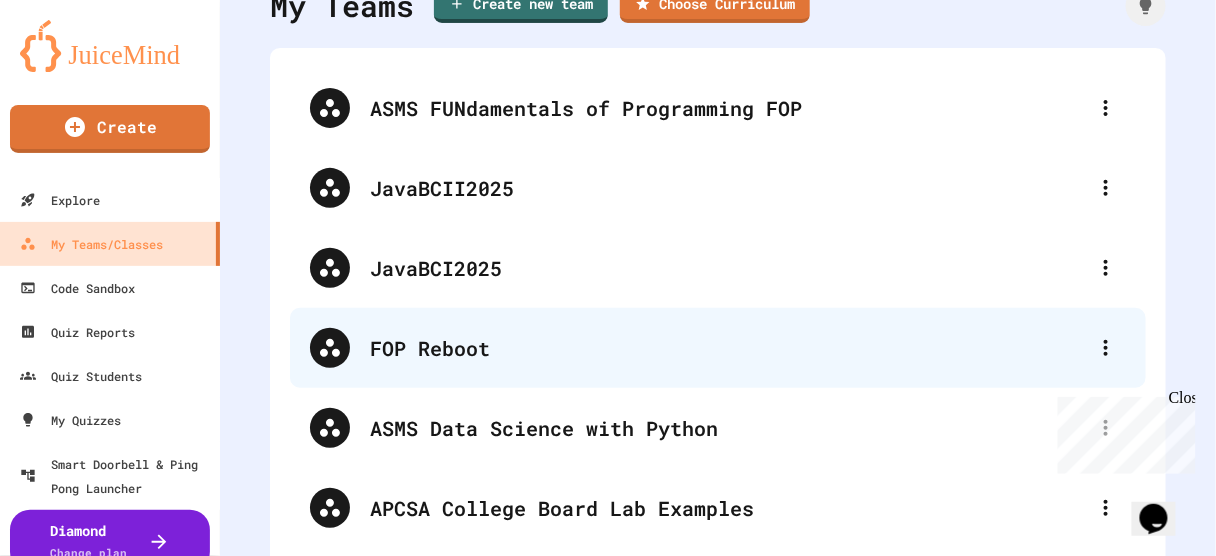 click on "FOP Reboot" at bounding box center [728, 348] 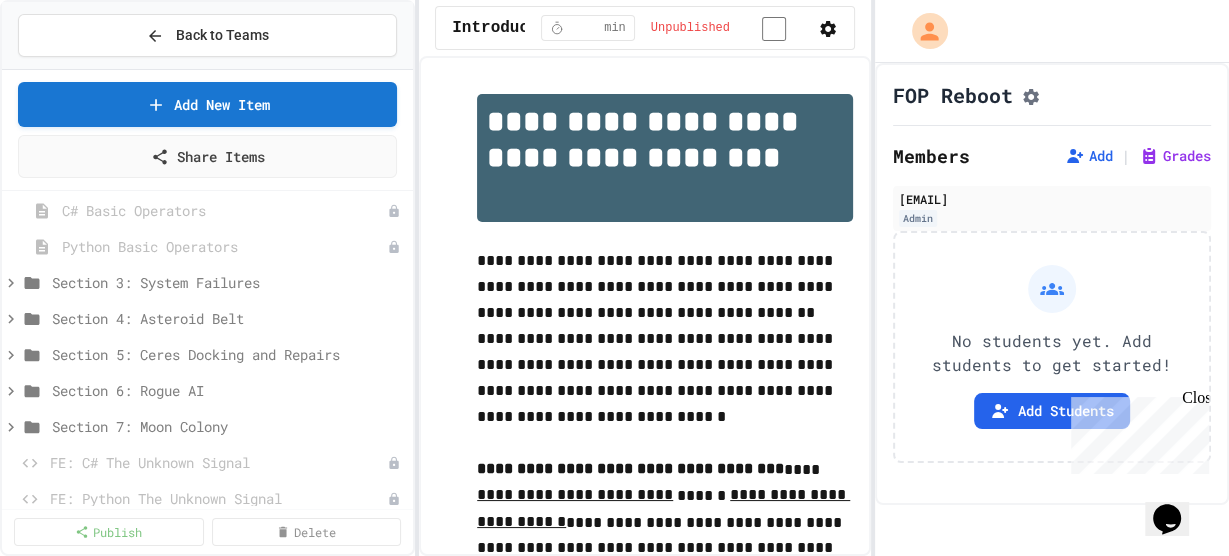 scroll, scrollTop: 624, scrollLeft: 0, axis: vertical 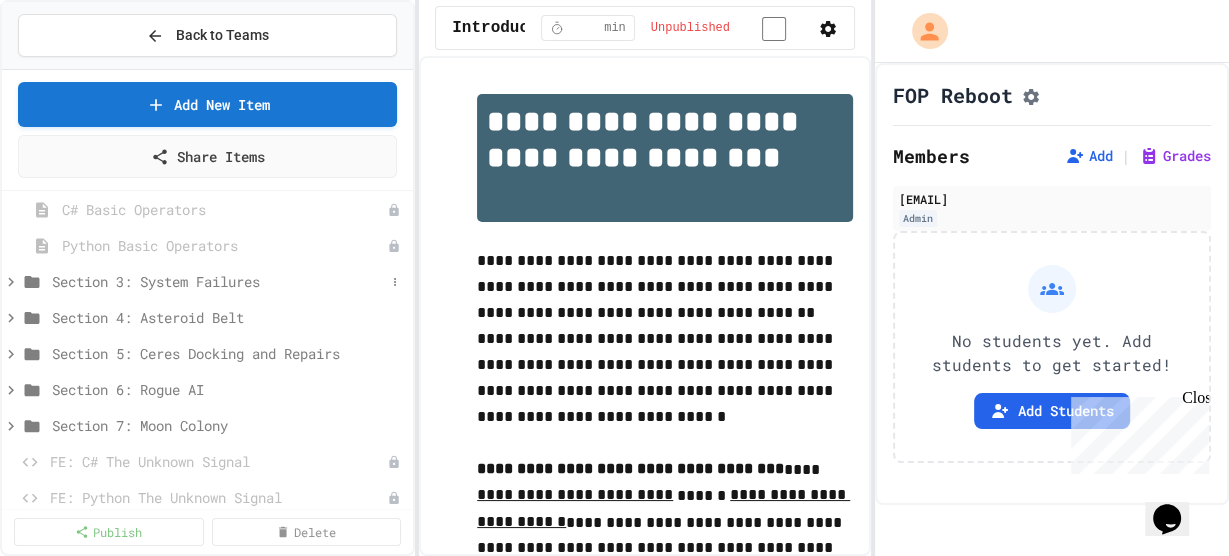 click 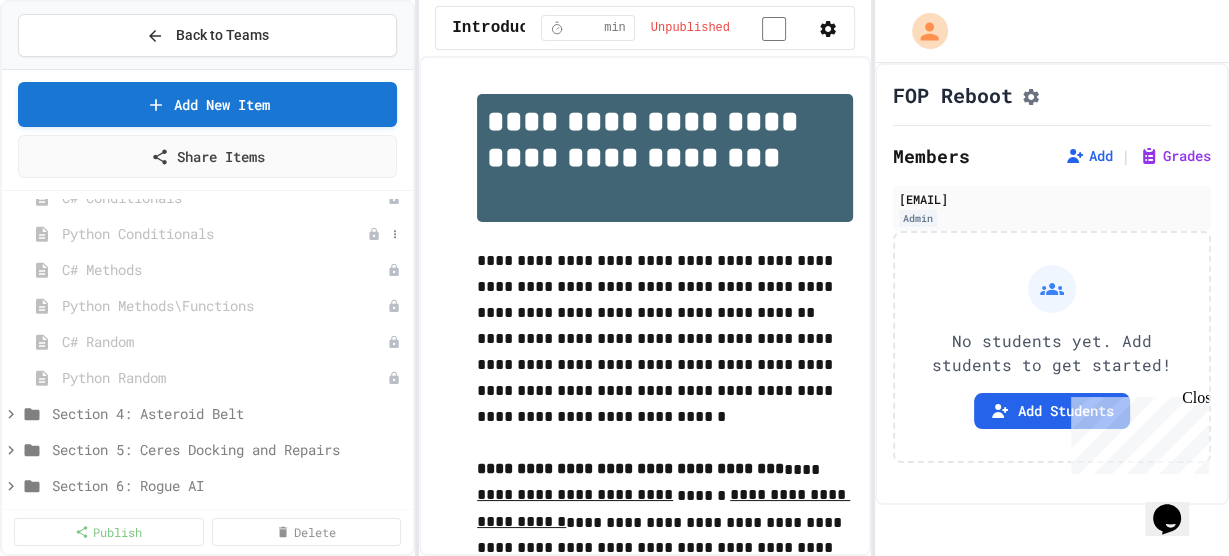 scroll, scrollTop: 805, scrollLeft: 0, axis: vertical 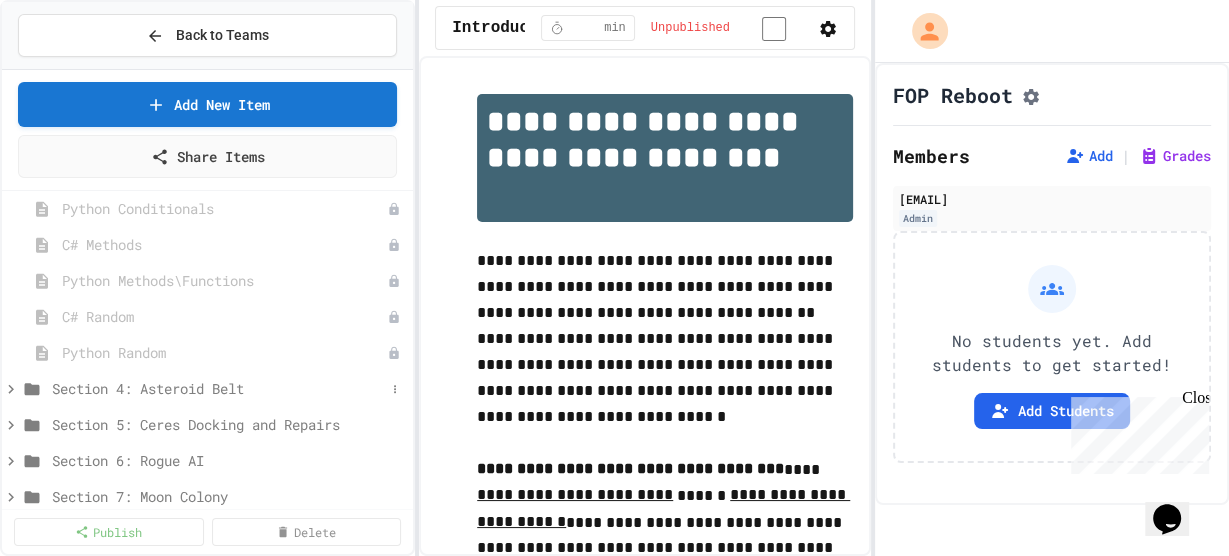 click 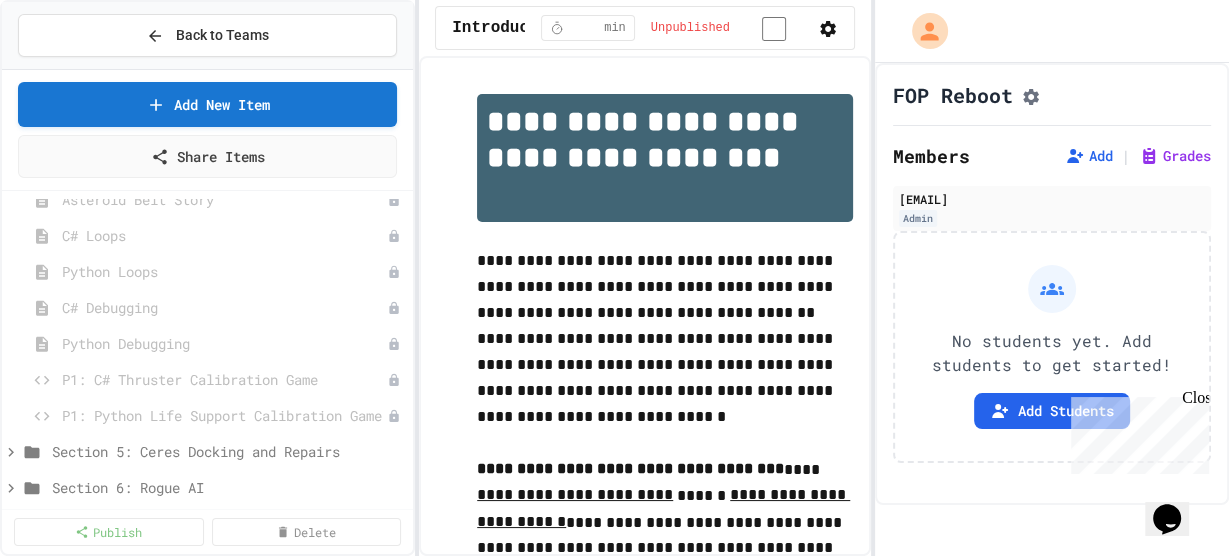 scroll, scrollTop: 1032, scrollLeft: 0, axis: vertical 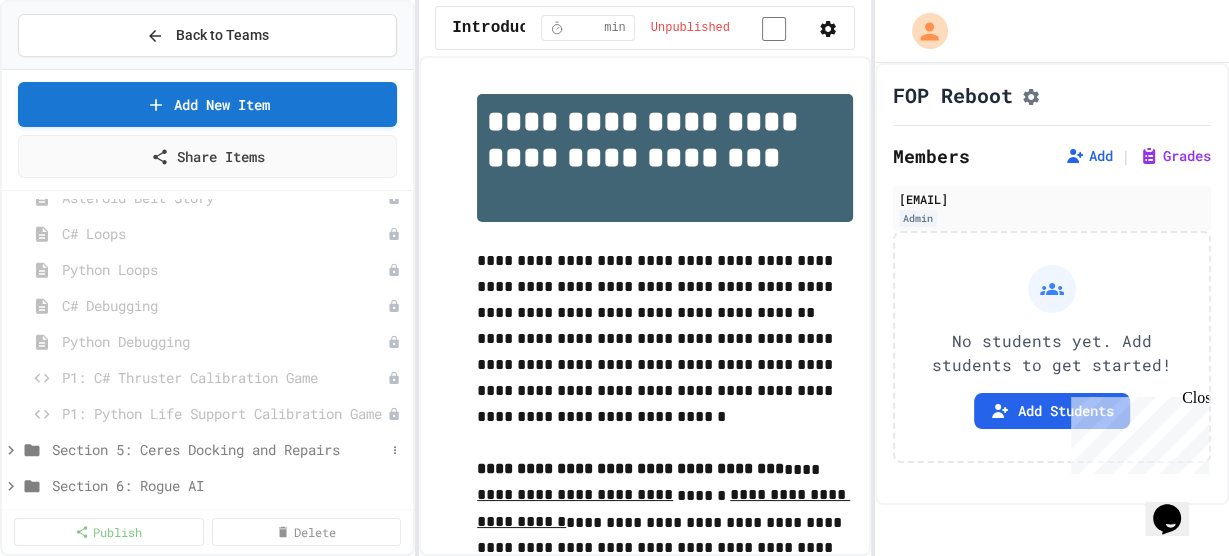 click 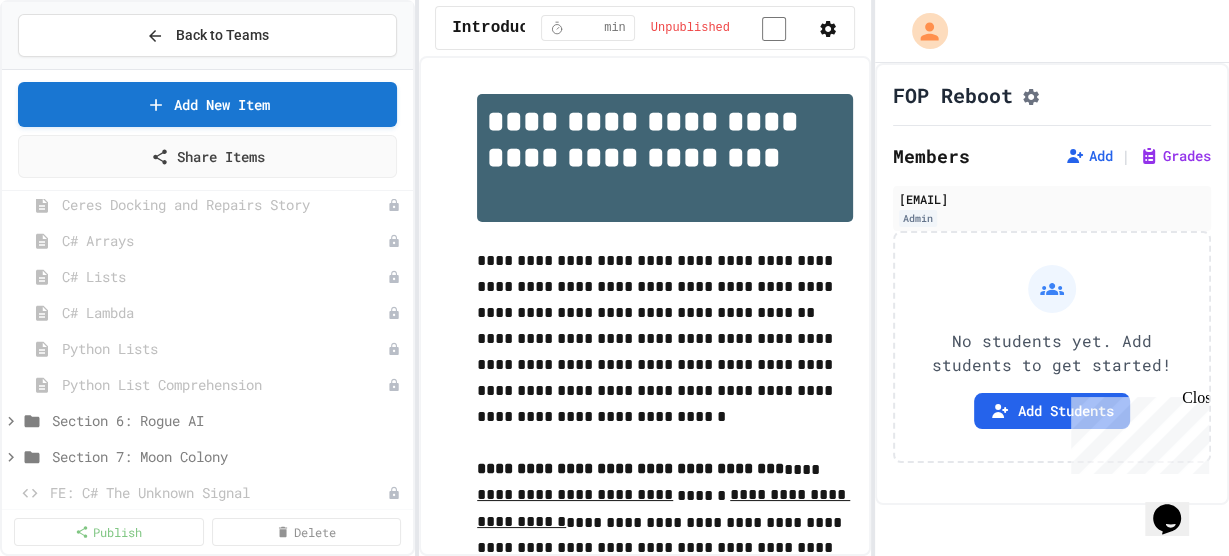 scroll, scrollTop: 1328, scrollLeft: 0, axis: vertical 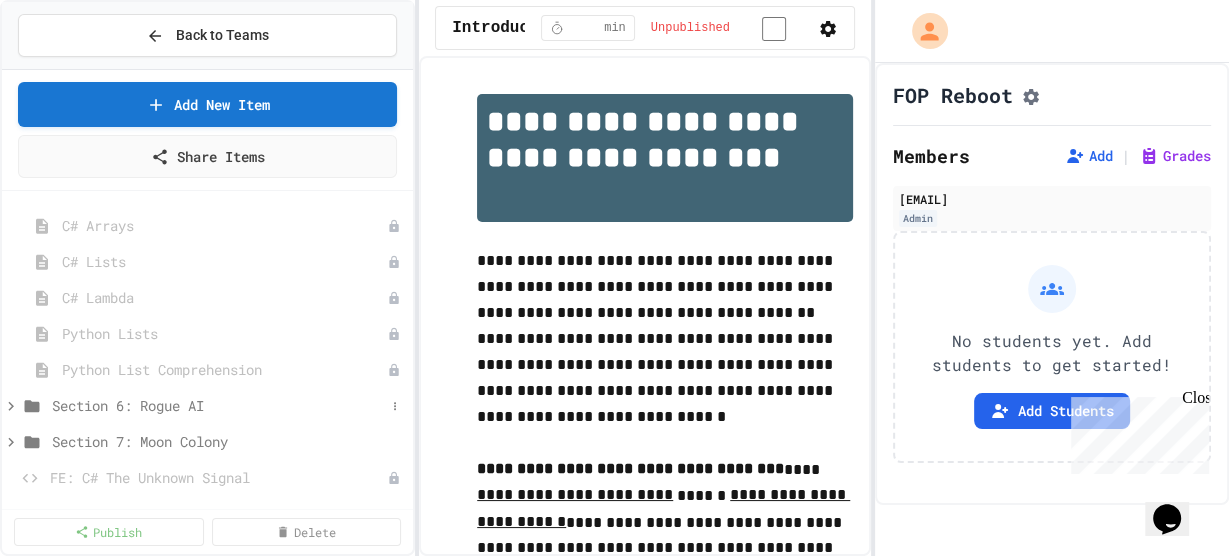 click 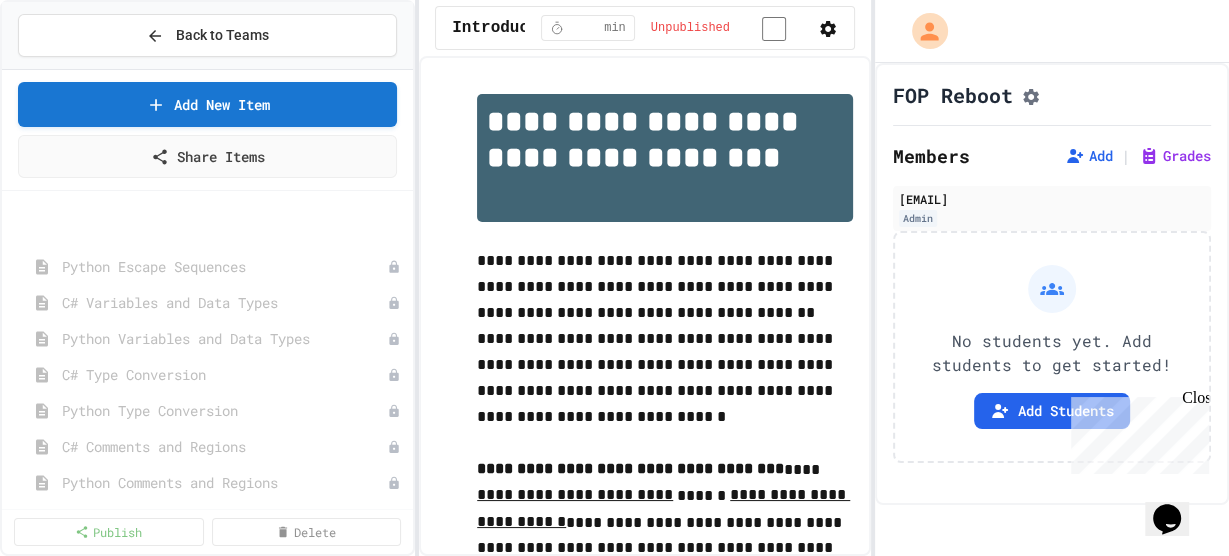 scroll, scrollTop: 0, scrollLeft: 0, axis: both 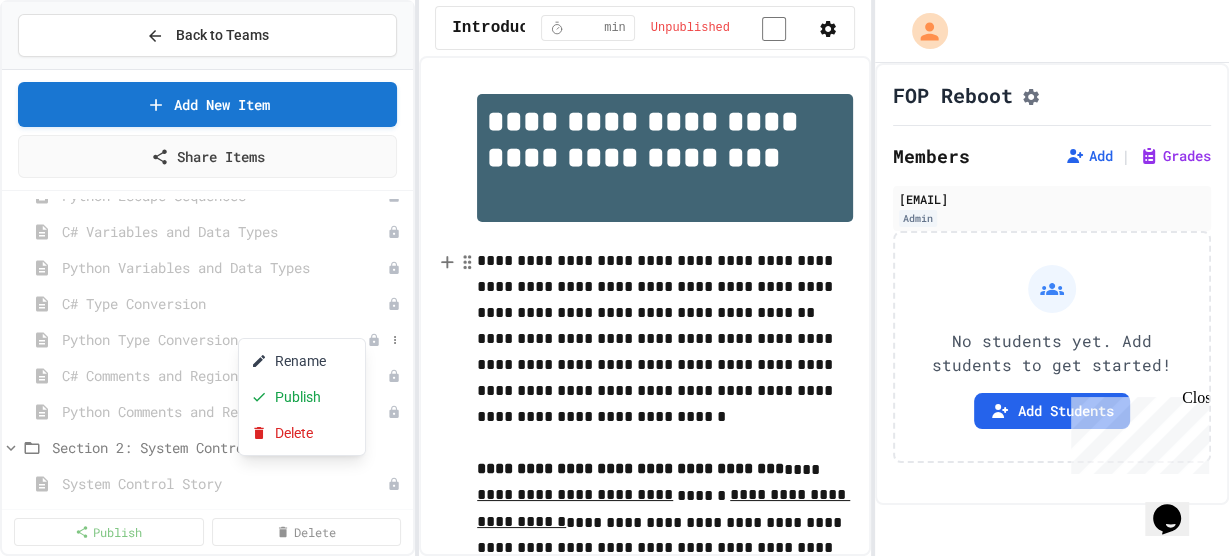 click at bounding box center [614, 278] 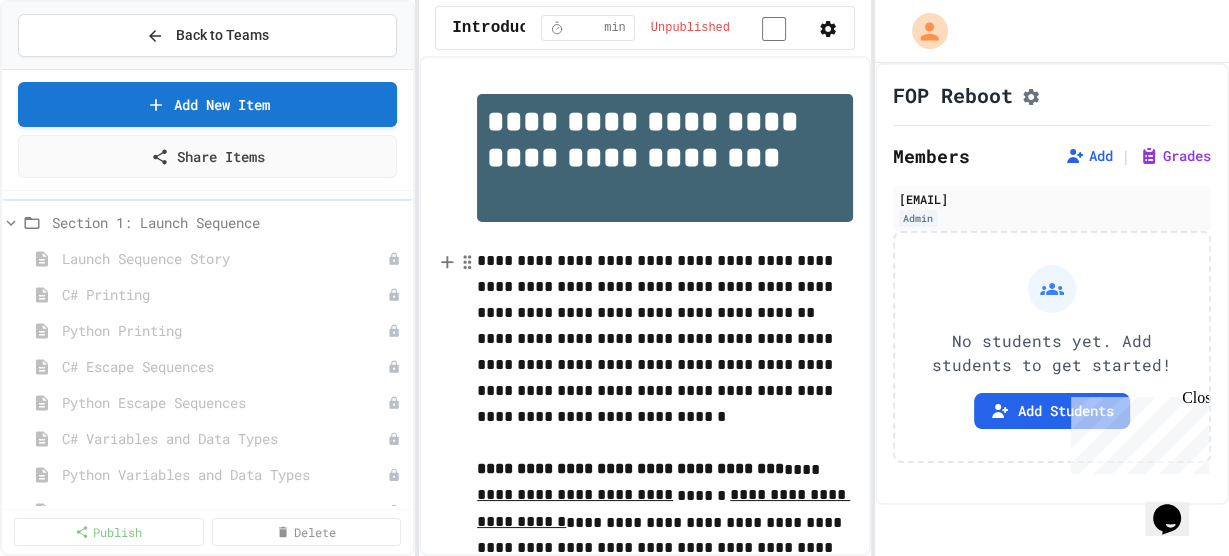 scroll, scrollTop: 0, scrollLeft: 0, axis: both 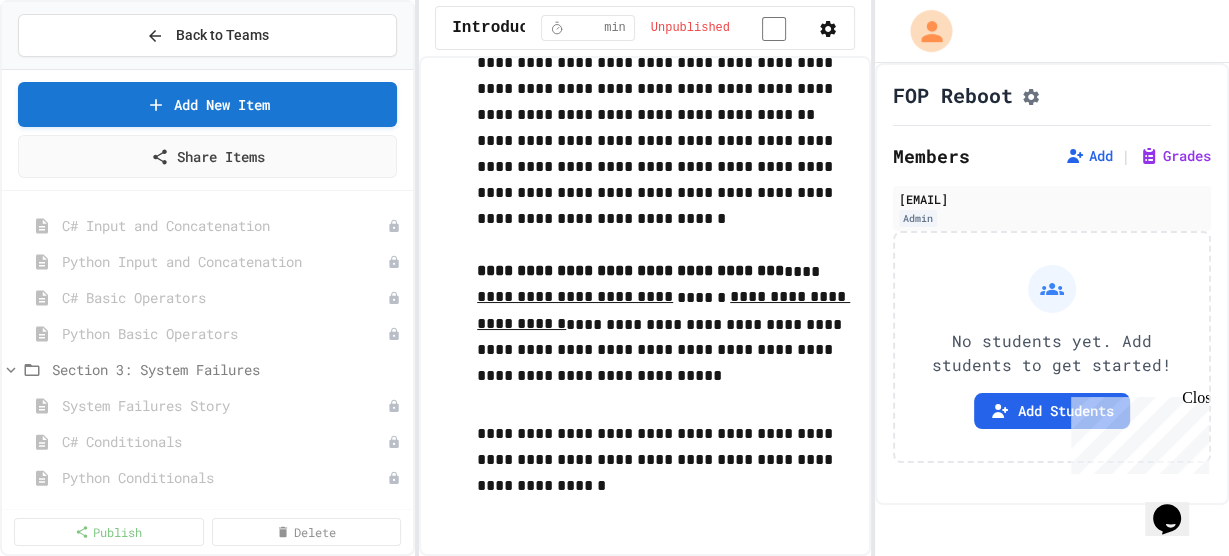 click at bounding box center (931, 31) 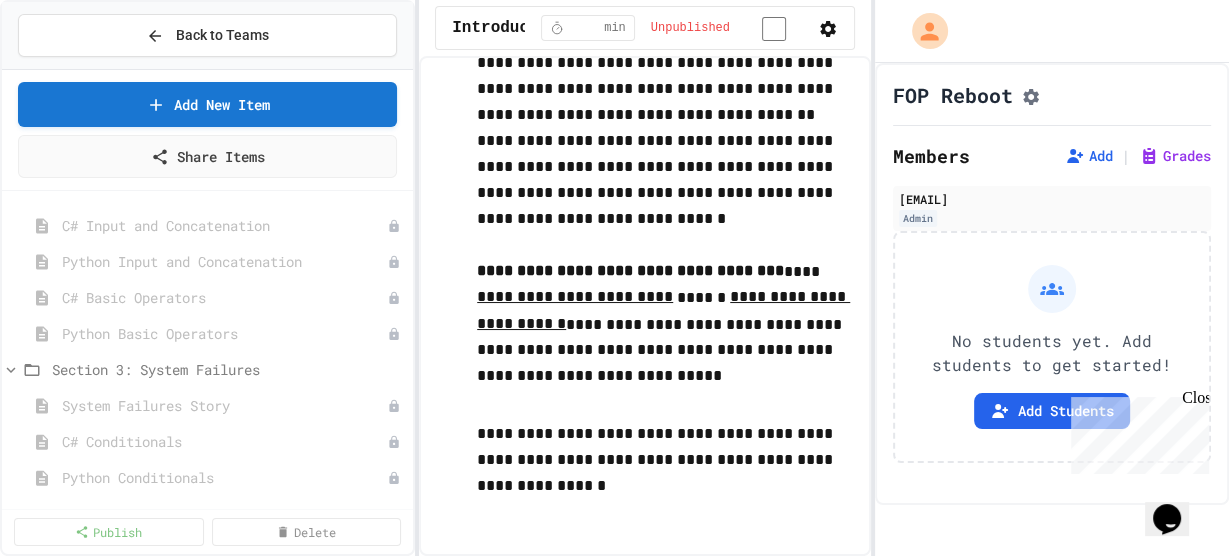 drag, startPoint x: 264, startPoint y: 261, endPoint x: 227, endPoint y: 259, distance: 37.054016 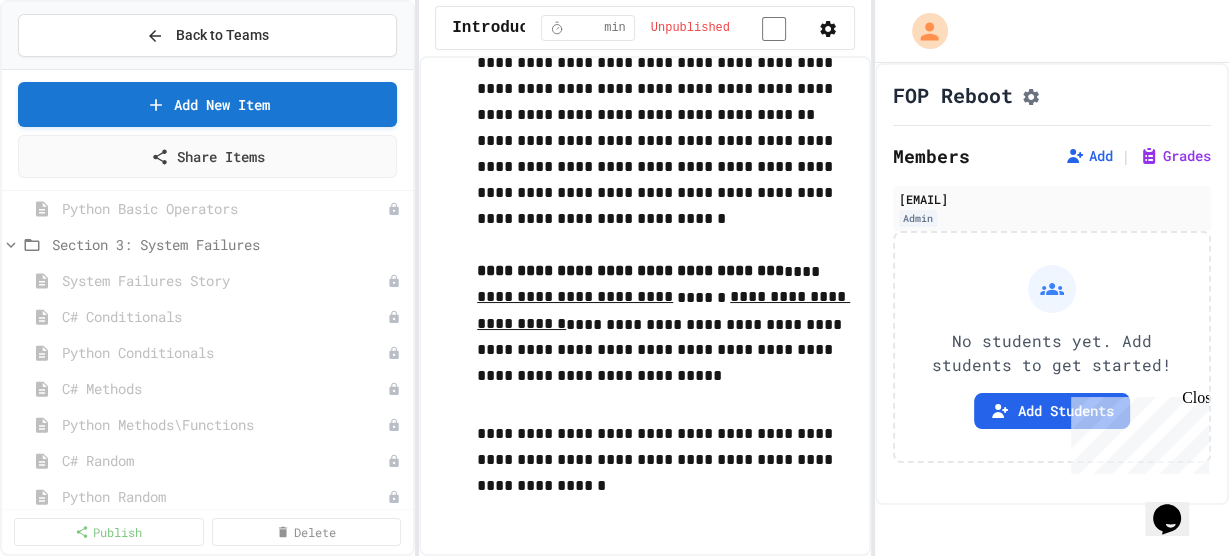 scroll, scrollTop: 668, scrollLeft: 0, axis: vertical 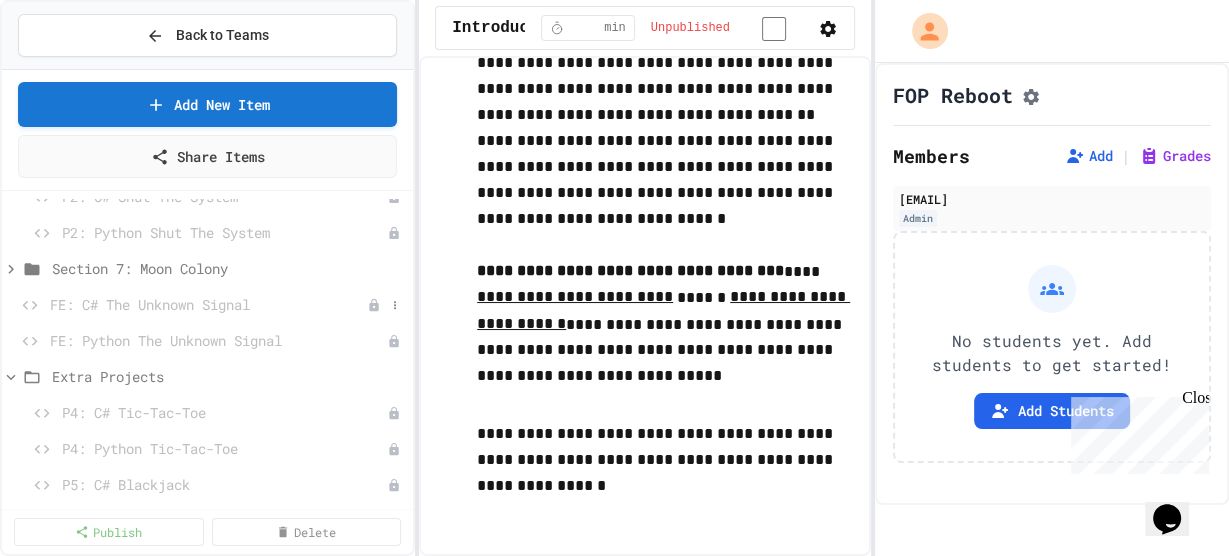 click on "FE: C# The Unknown Signal" at bounding box center [208, 304] 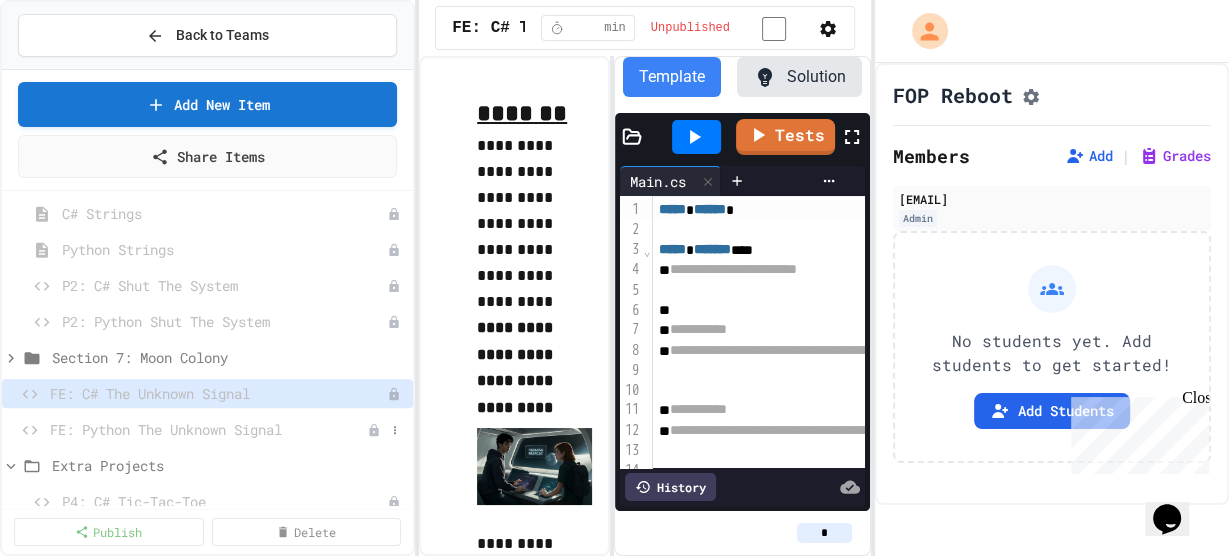 scroll, scrollTop: 1594, scrollLeft: 0, axis: vertical 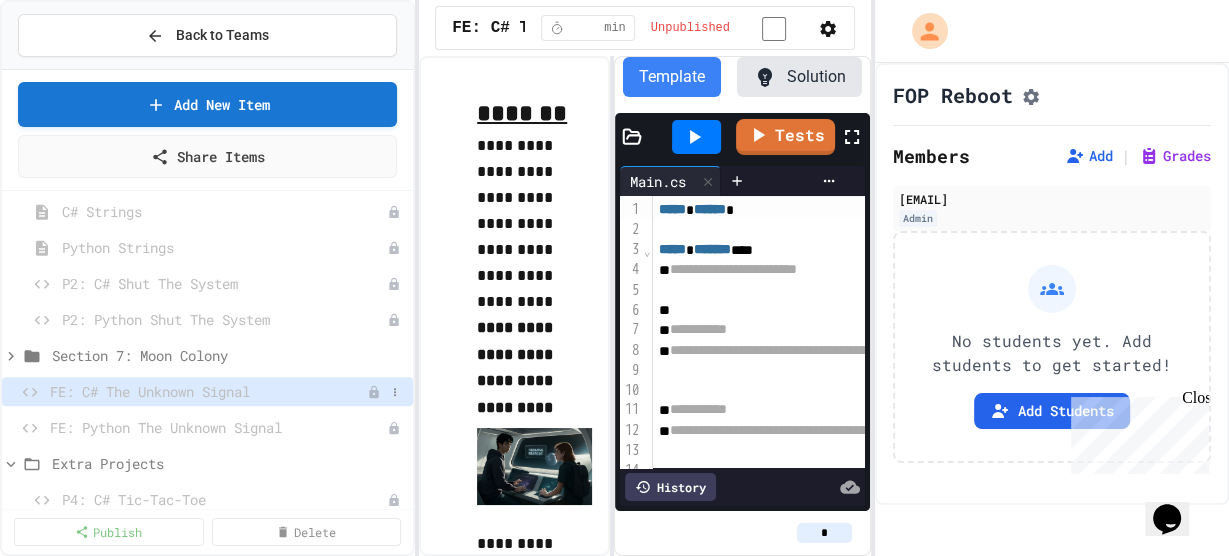 click on "FE: C# The Unknown Signal" at bounding box center (208, 391) 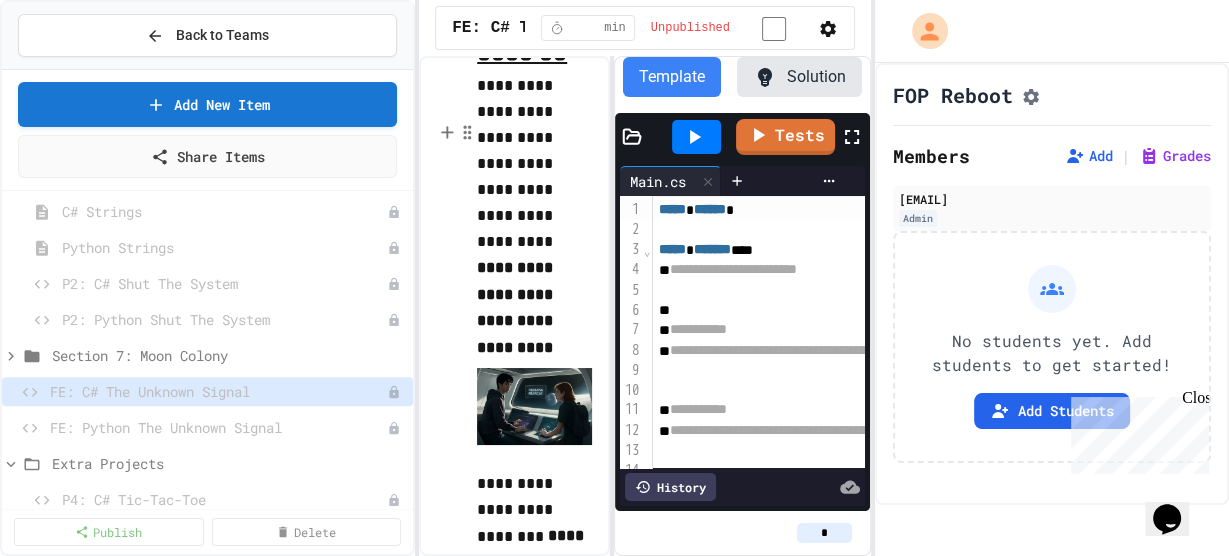 scroll, scrollTop: 0, scrollLeft: 0, axis: both 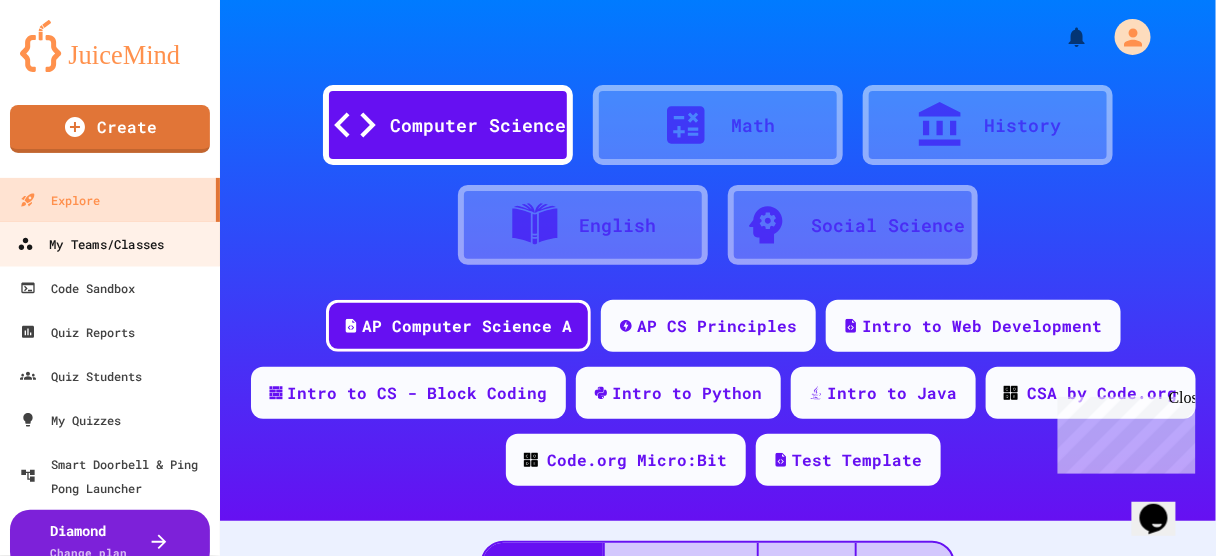 click on "My Teams/Classes" at bounding box center [90, 244] 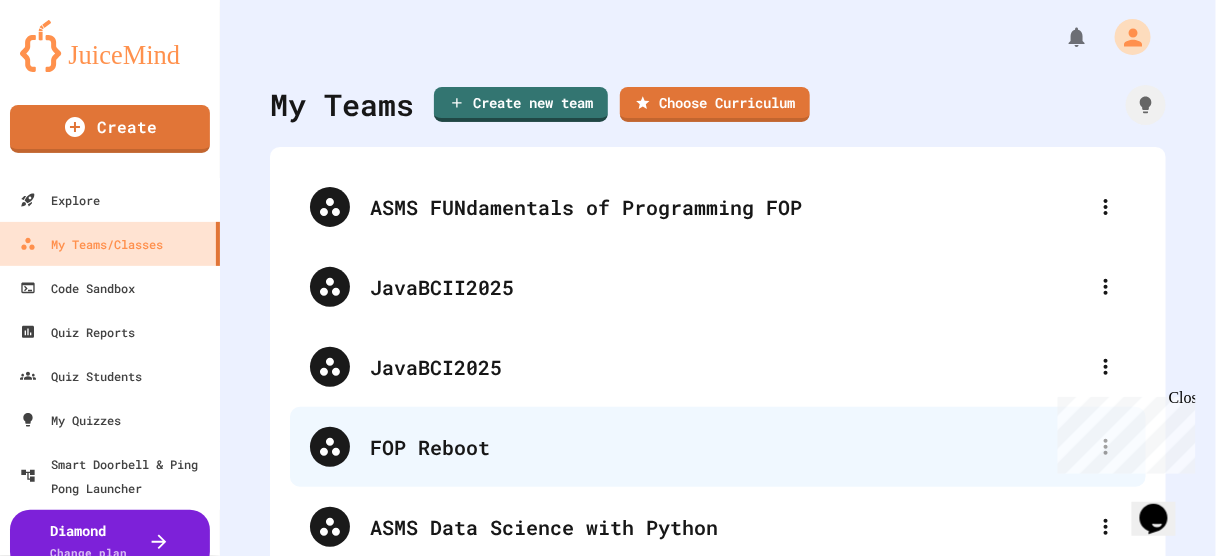 click on "FOP Reboot" at bounding box center (728, 447) 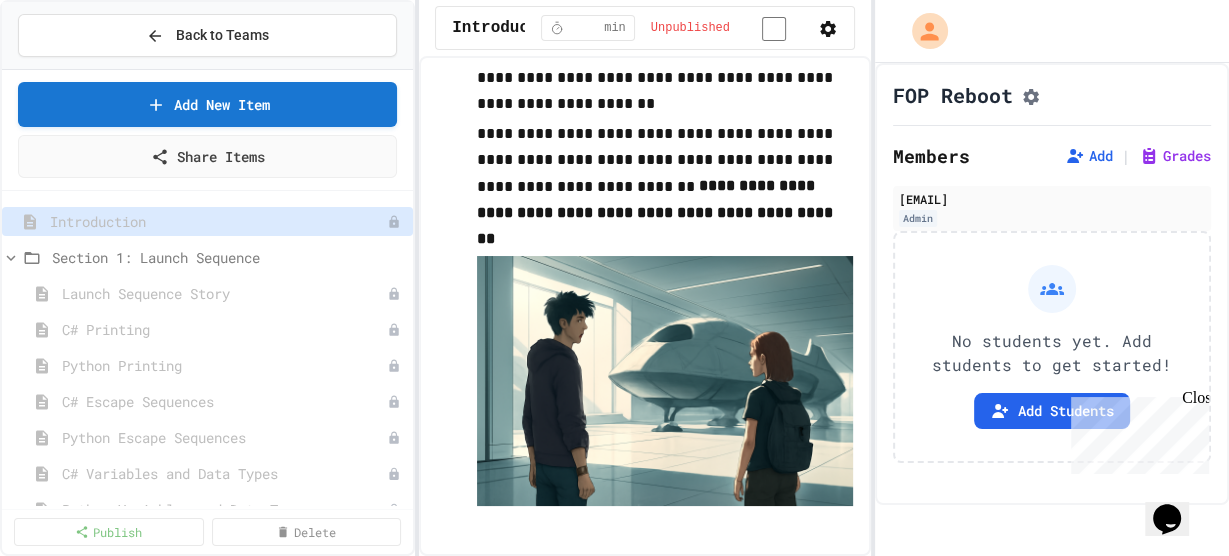 scroll, scrollTop: 1187, scrollLeft: 0, axis: vertical 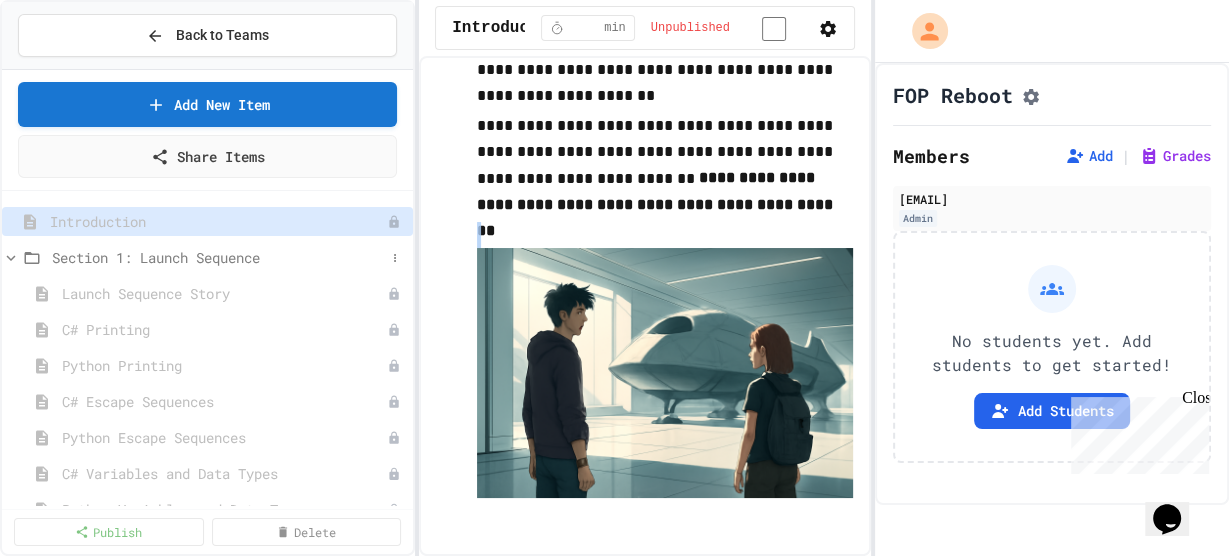 click on "Section 1: Launch Sequence" at bounding box center [218, 257] 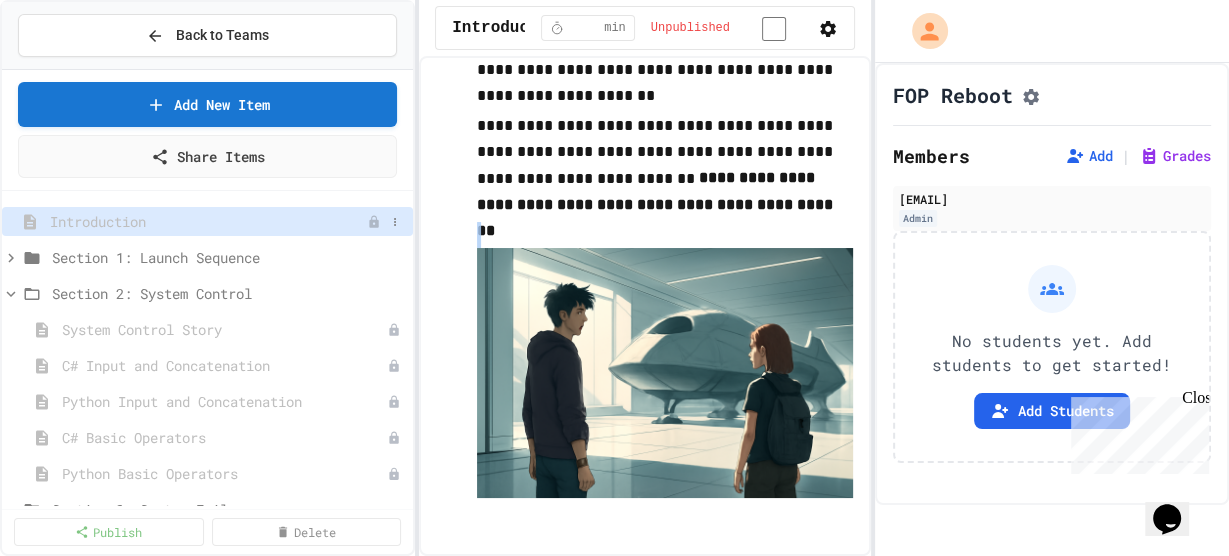 click on "Introduction" at bounding box center [208, 221] 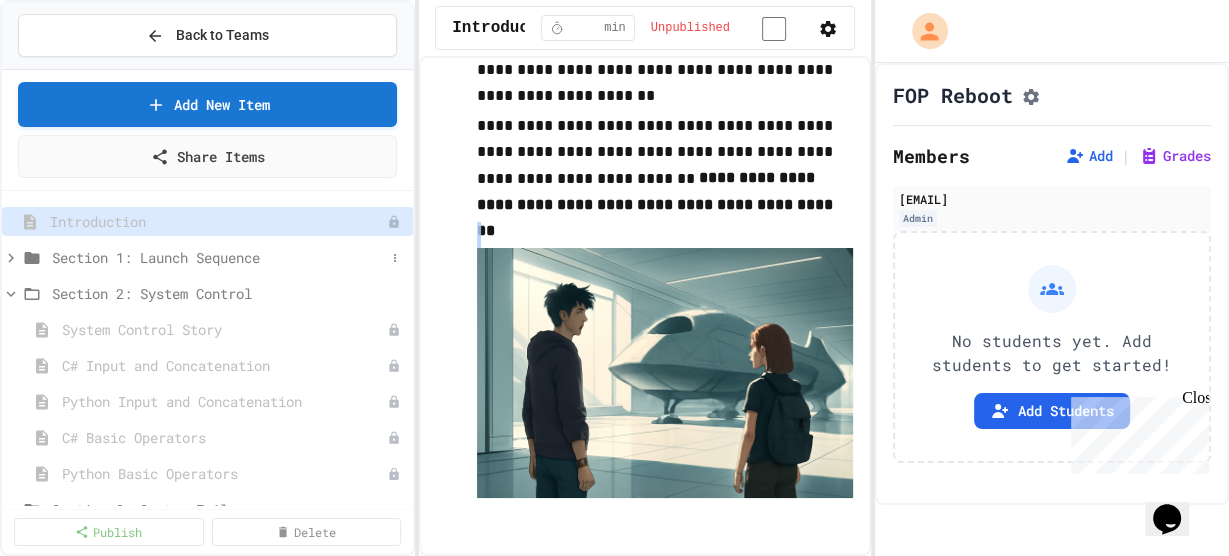 click on "Section 1: Launch Sequence" at bounding box center [218, 257] 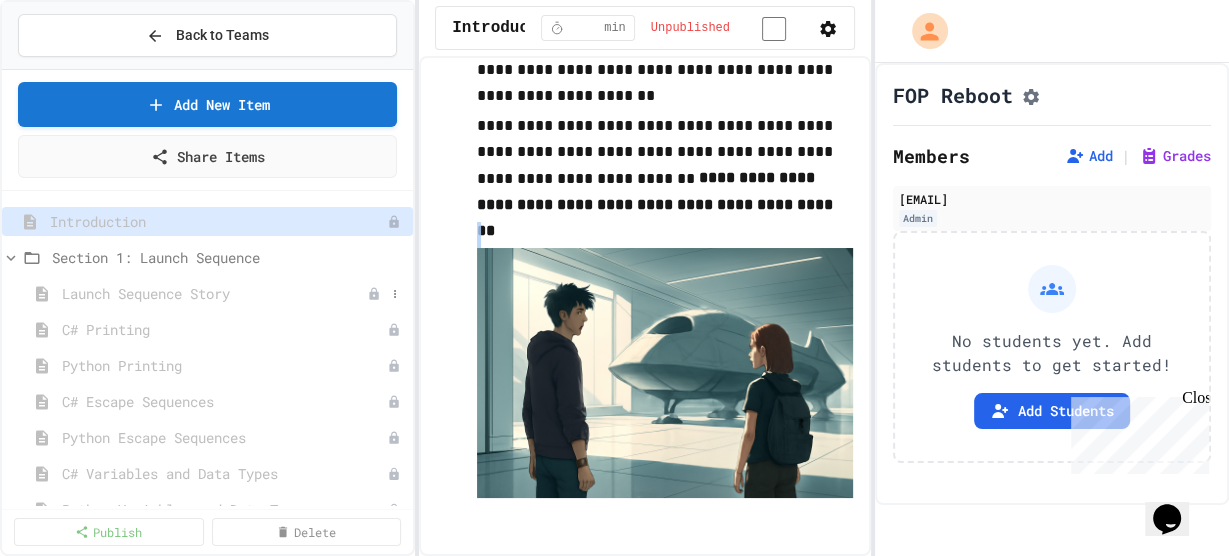 click on "Launch Sequence Story" at bounding box center (214, 293) 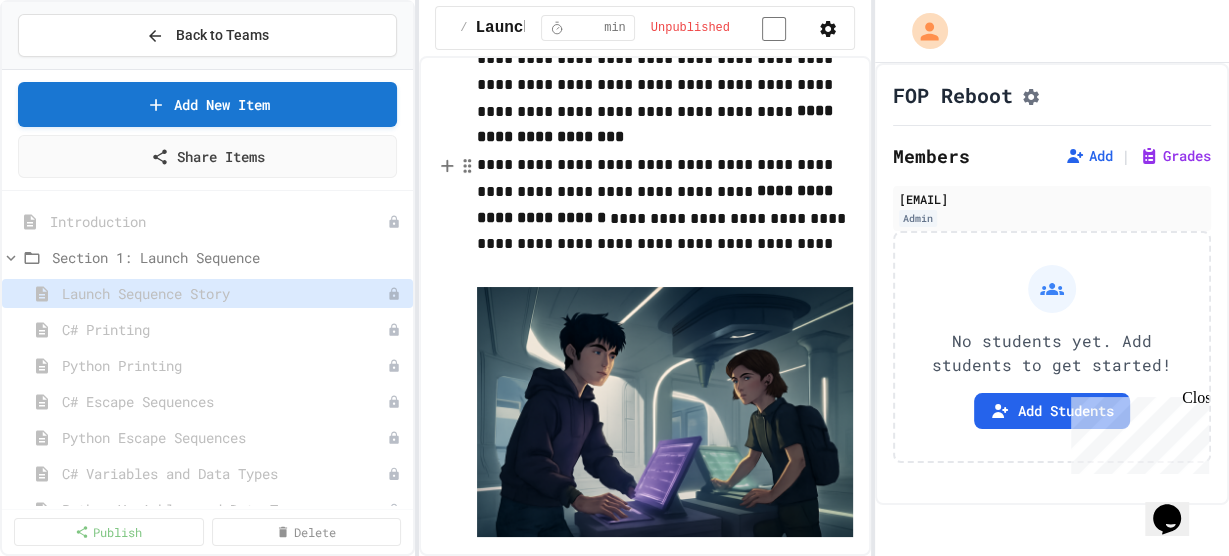 scroll, scrollTop: 222, scrollLeft: 0, axis: vertical 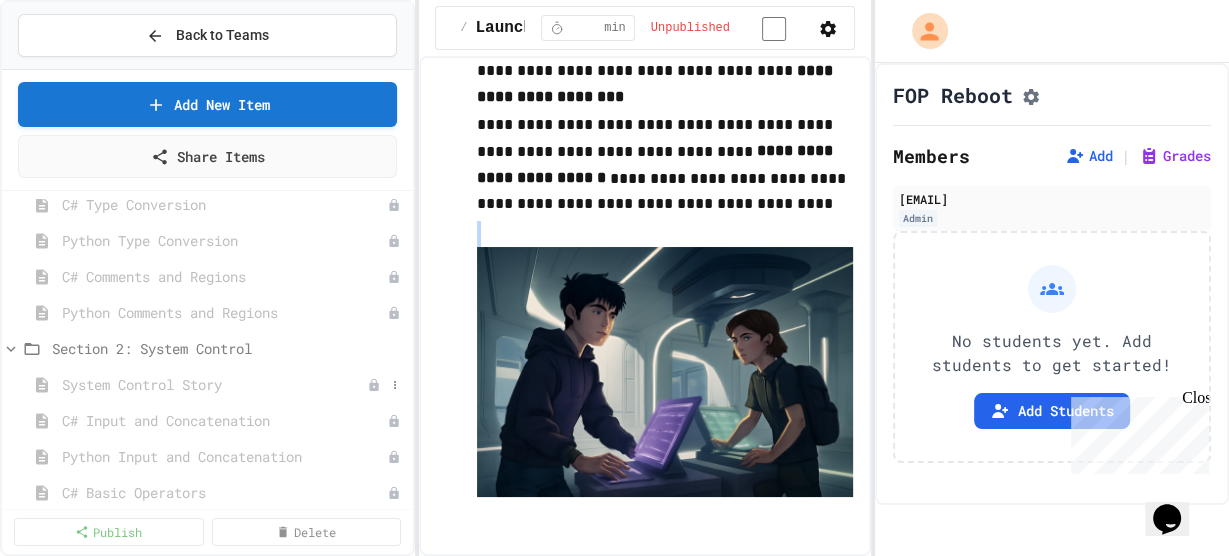 click on "System Control Story" at bounding box center (214, 384) 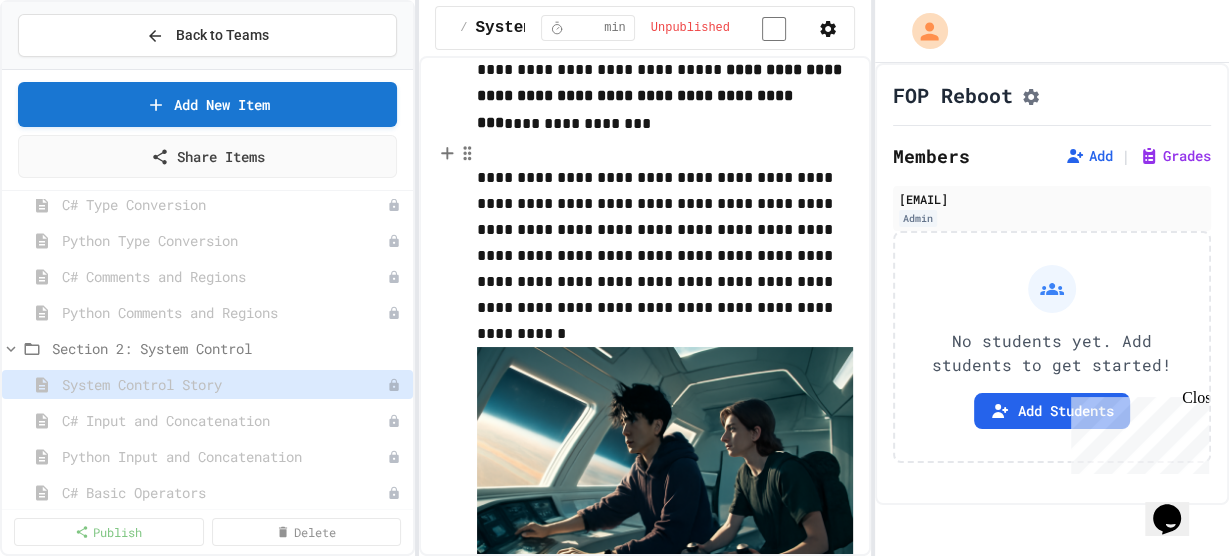 scroll, scrollTop: 272, scrollLeft: 0, axis: vertical 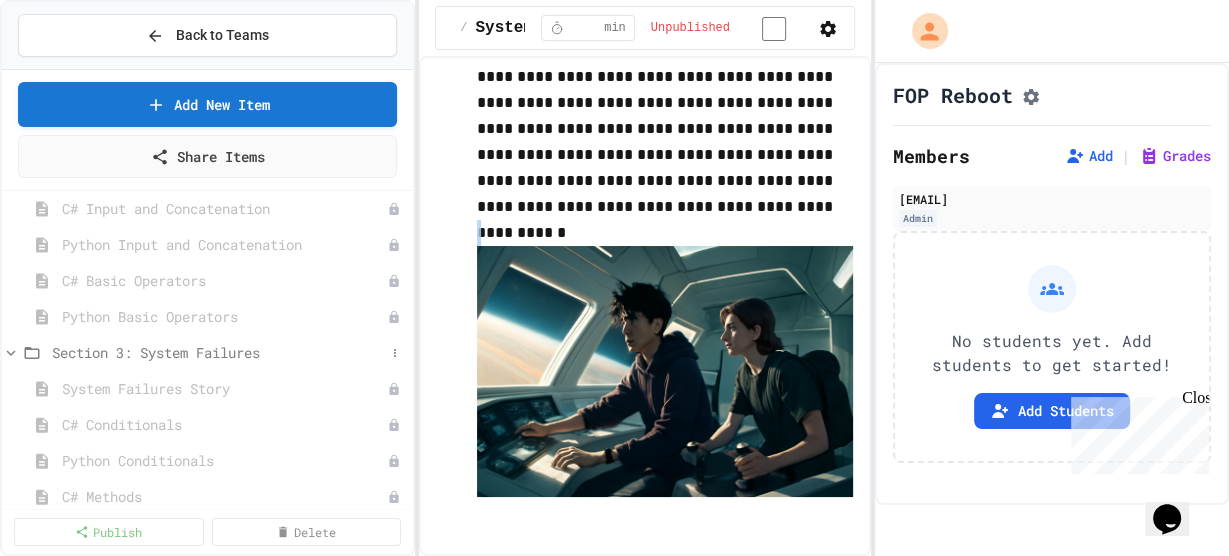 click on "Section 3: System Failures" at bounding box center [218, 352] 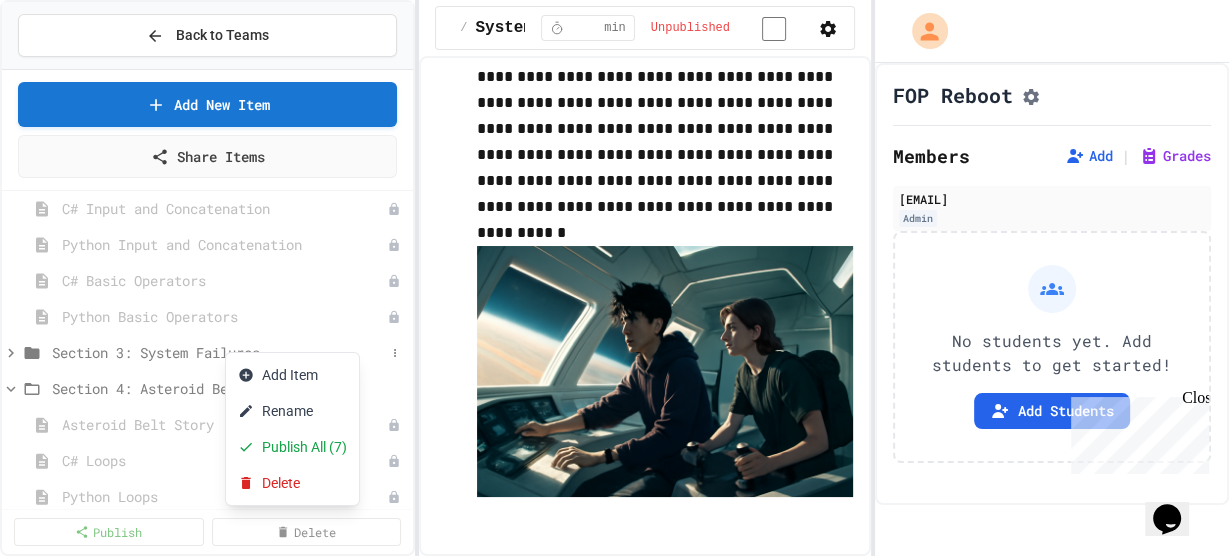 click at bounding box center (614, 278) 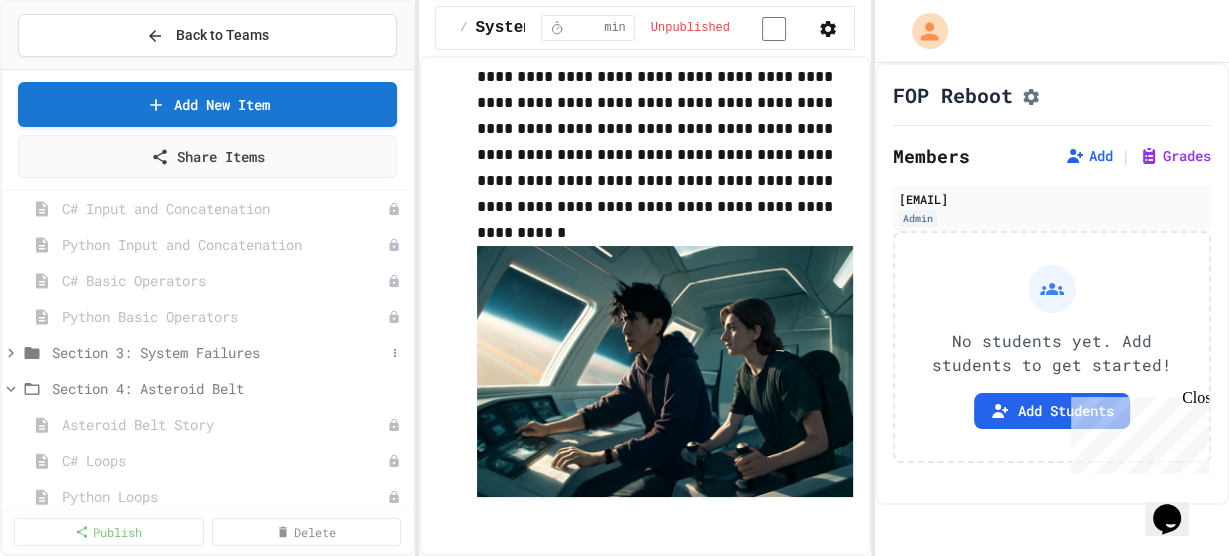 click 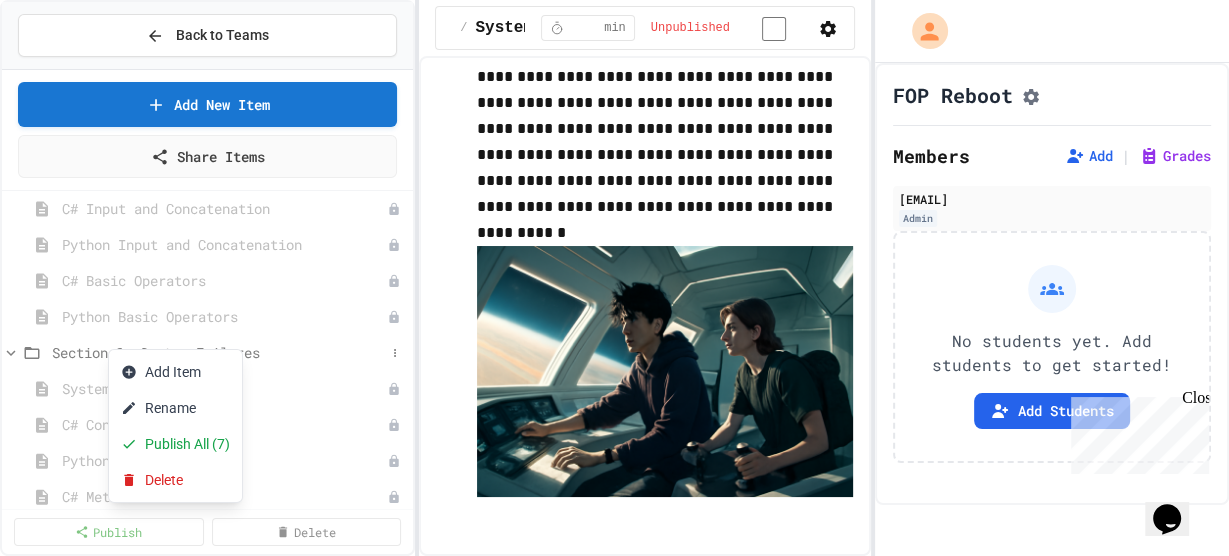 click at bounding box center (614, 278) 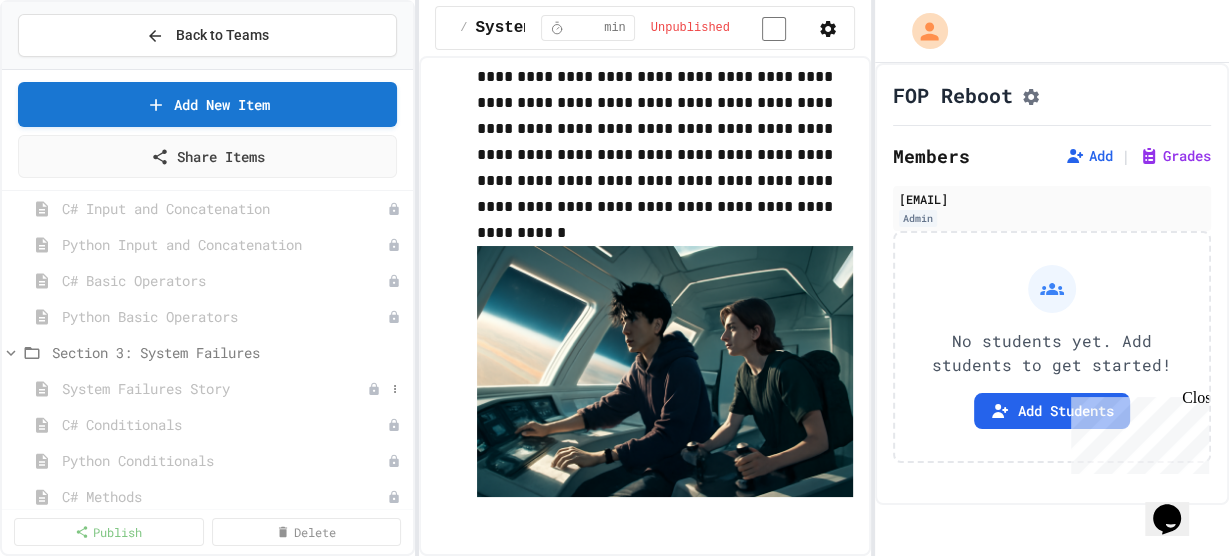 click on "System Failures Story" at bounding box center (214, 388) 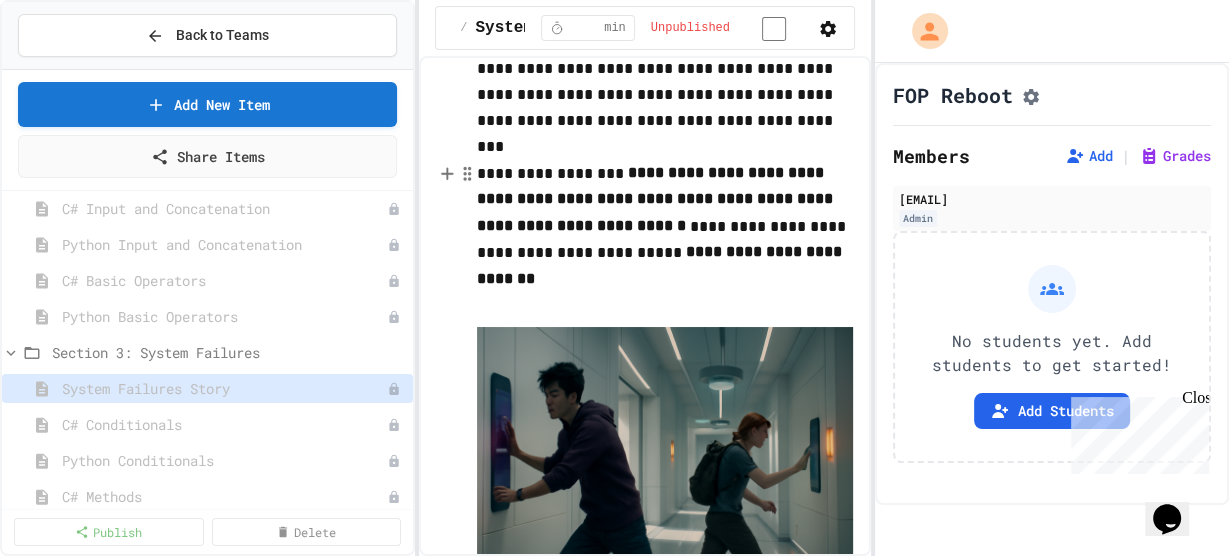 scroll, scrollTop: 166, scrollLeft: 0, axis: vertical 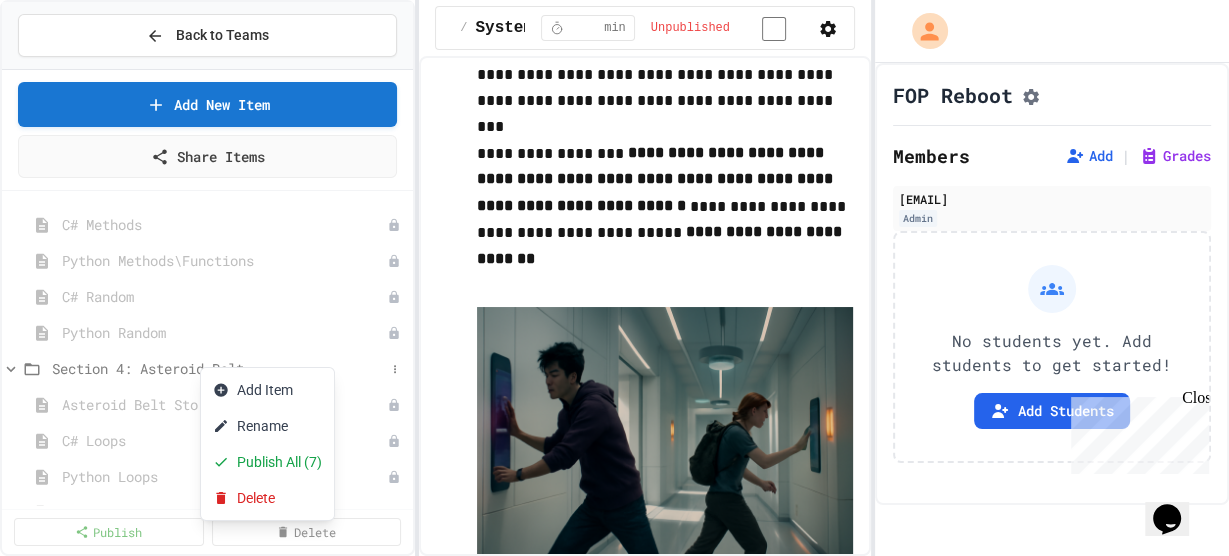 click at bounding box center (614, 278) 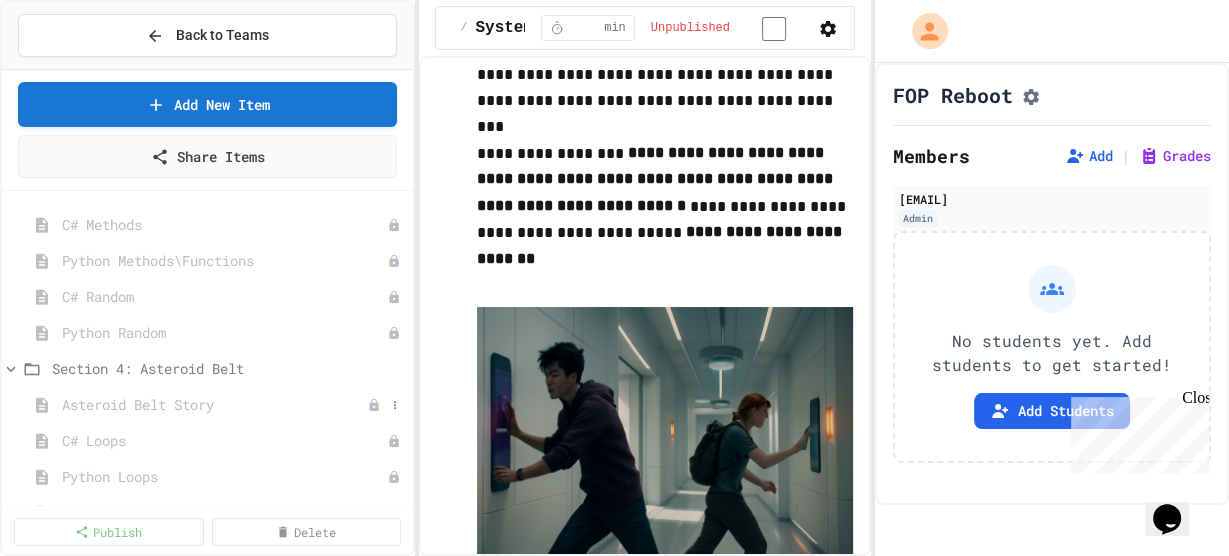 click on "Asteroid Belt Story" at bounding box center [214, 404] 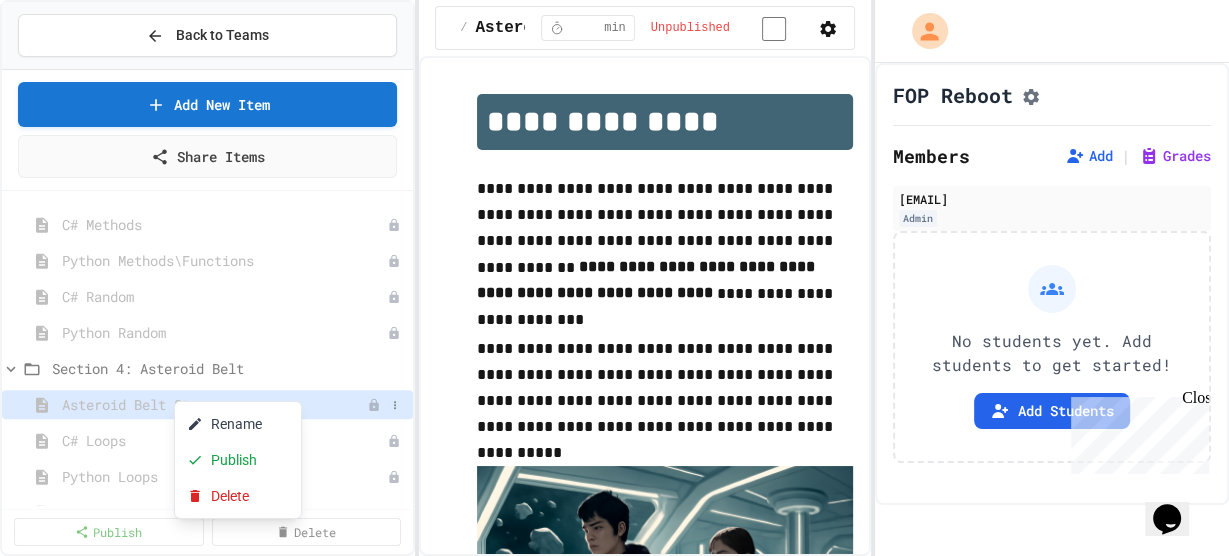 click at bounding box center (614, 278) 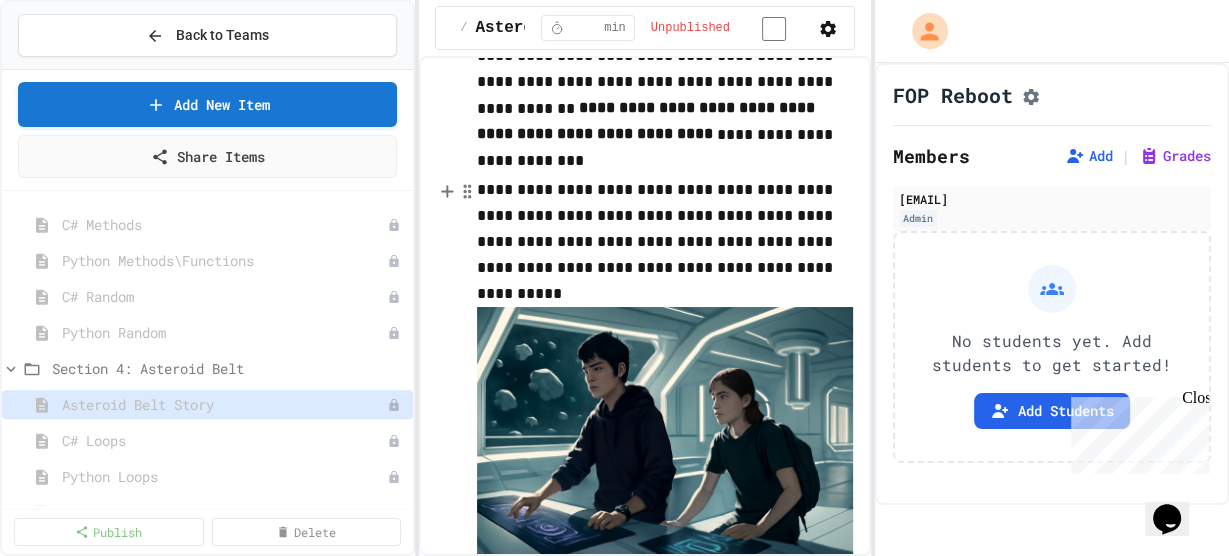 scroll, scrollTop: 160, scrollLeft: 0, axis: vertical 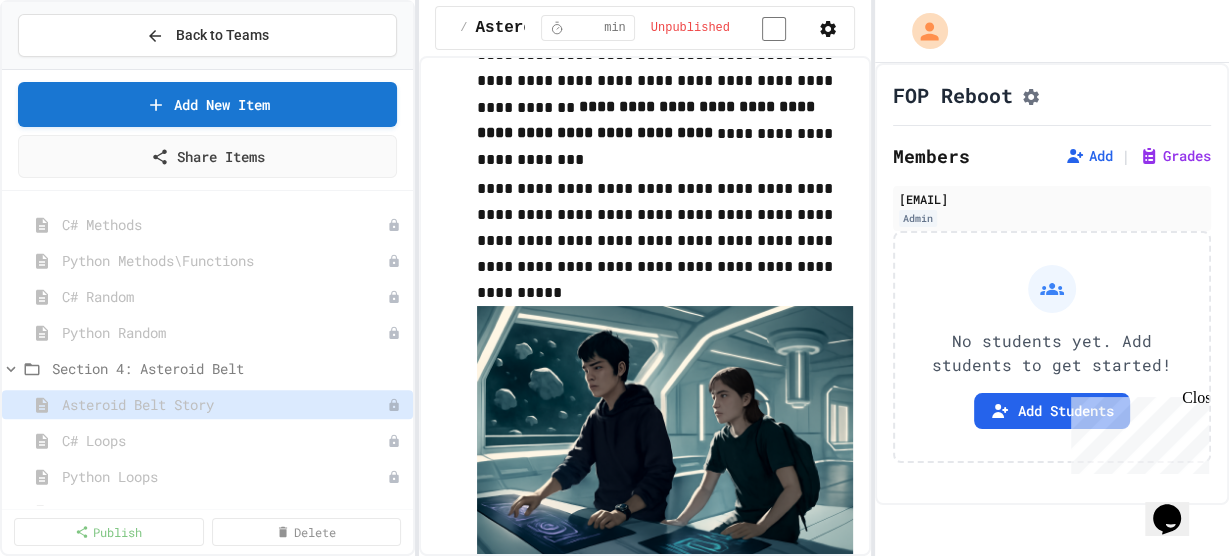 click on "C# Conditionals Python Conditionals C# Methods Python Methods\Functions C# Random Python Random Section 4: Asteroid Belt Asteroid Belt Story C# Loops Python Loops C# Debugging Python Debugging" at bounding box center [207, 350] 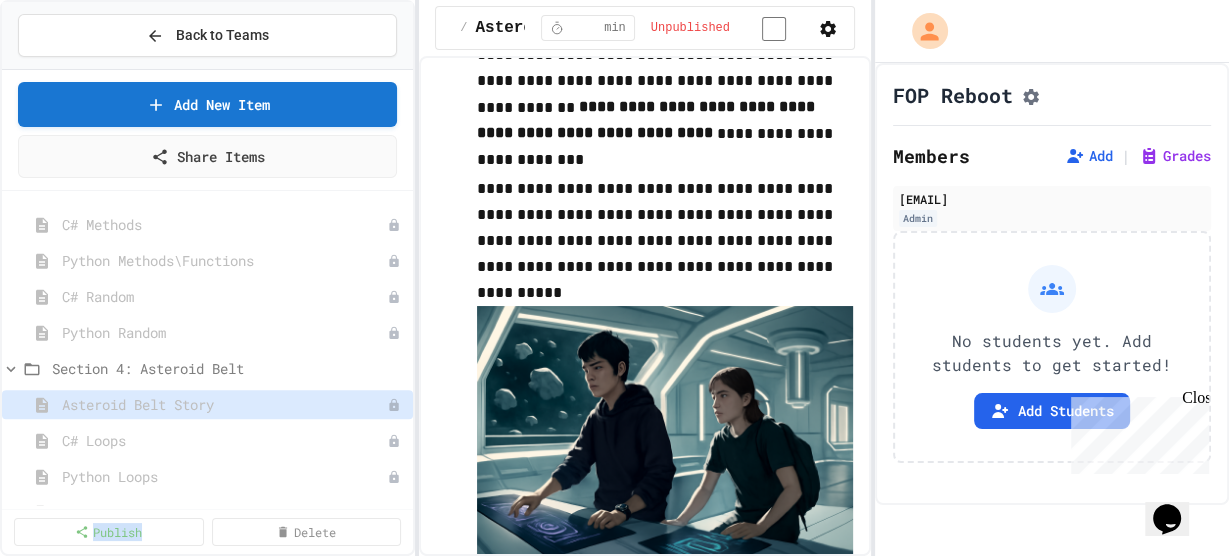 click on "C# Conditionals Python Conditionals C# Methods Python Methods\Functions C# Random Python Random Section 4: Asteroid Belt Asteroid Belt Story C# Loops Python Loops C# Debugging Python Debugging" at bounding box center (207, 350) 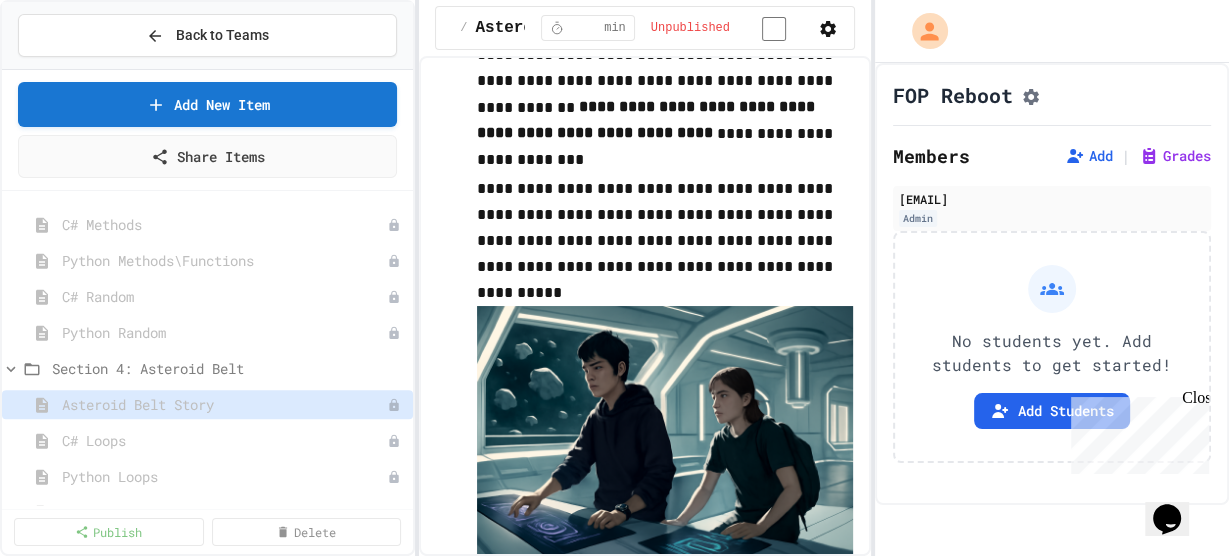 click on "C# Conditionals Python Conditionals C# Methods Python Methods\Functions C# Random Python Random Section 4: Asteroid Belt Asteroid Belt Story C# Loops Python Loops C# Debugging Python Debugging" at bounding box center [207, 350] 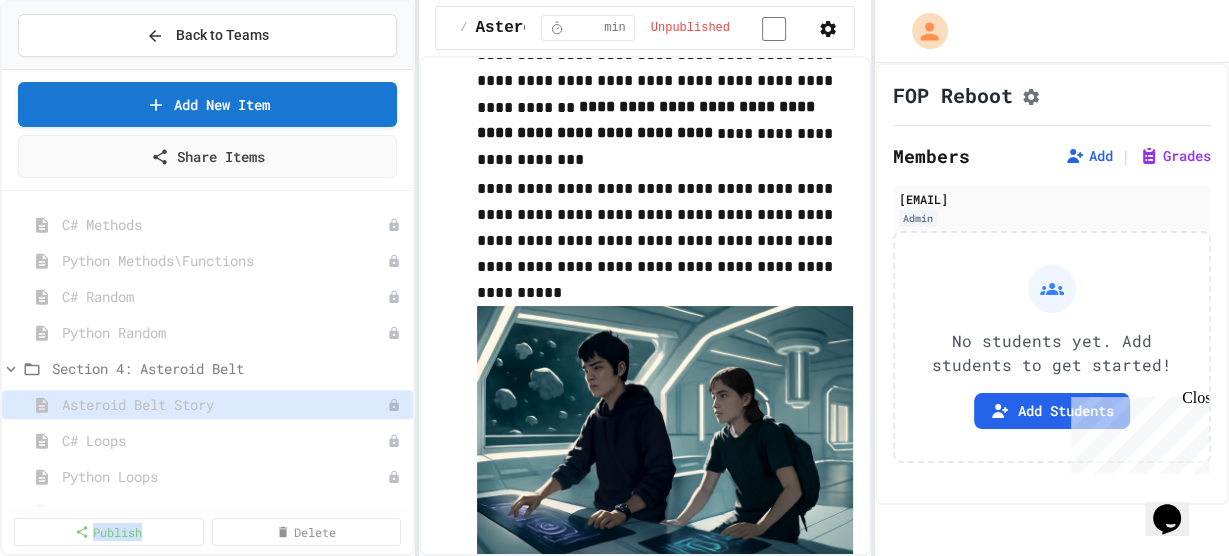 click on "C# Conditionals Python Conditionals C# Methods Python Methods\Functions C# Random Python Random Section 4: Asteroid Belt Asteroid Belt Story C# Loops Python Loops C# Debugging Python Debugging" at bounding box center (207, 350) 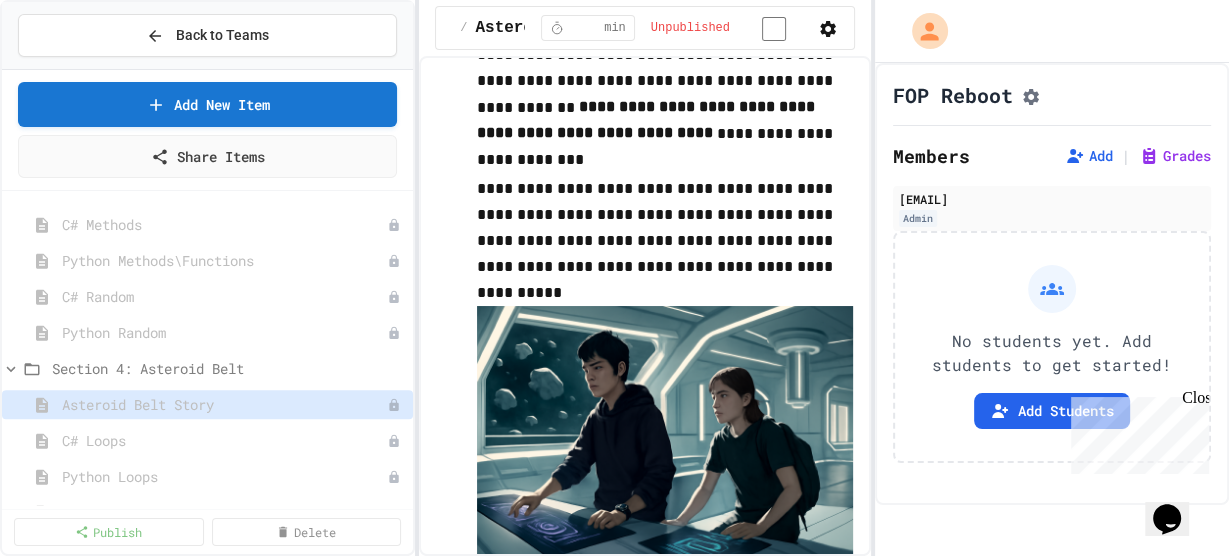 click on "C# Conditionals Python Conditionals C# Methods Python Methods\Functions C# Random Python Random Section 4: Asteroid Belt Asteroid Belt Story C# Loops Python Loops C# Debugging Python Debugging" at bounding box center [207, 350] 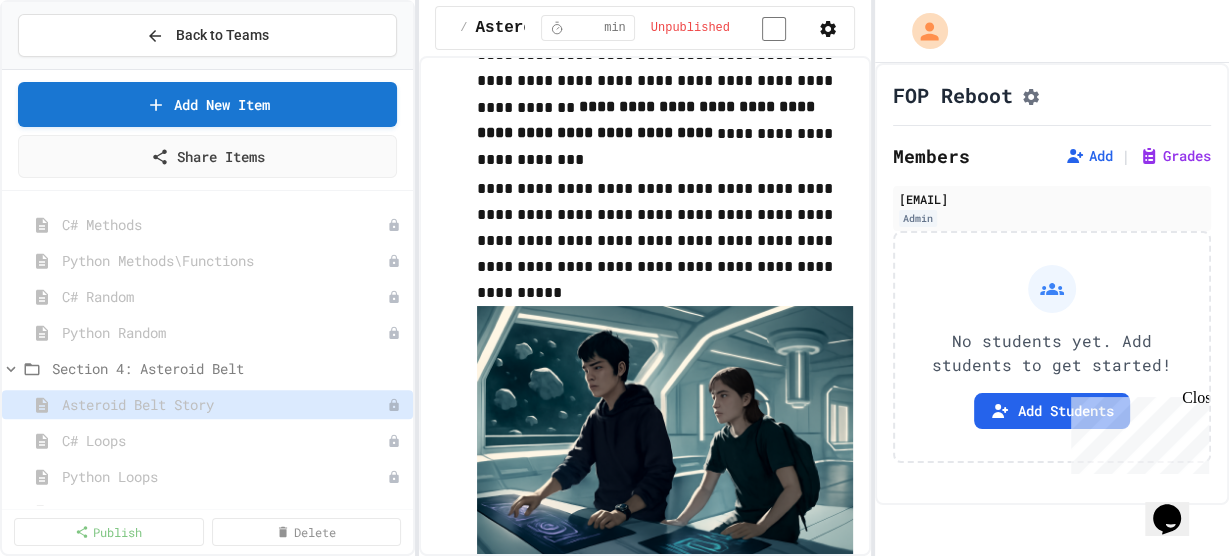 click on "C# Conditionals Python Conditionals C# Methods Python Methods\Functions C# Random Python Random Section 4: Asteroid Belt Asteroid Belt Story C# Loops Python Loops C# Debugging Python Debugging" at bounding box center [207, 350] 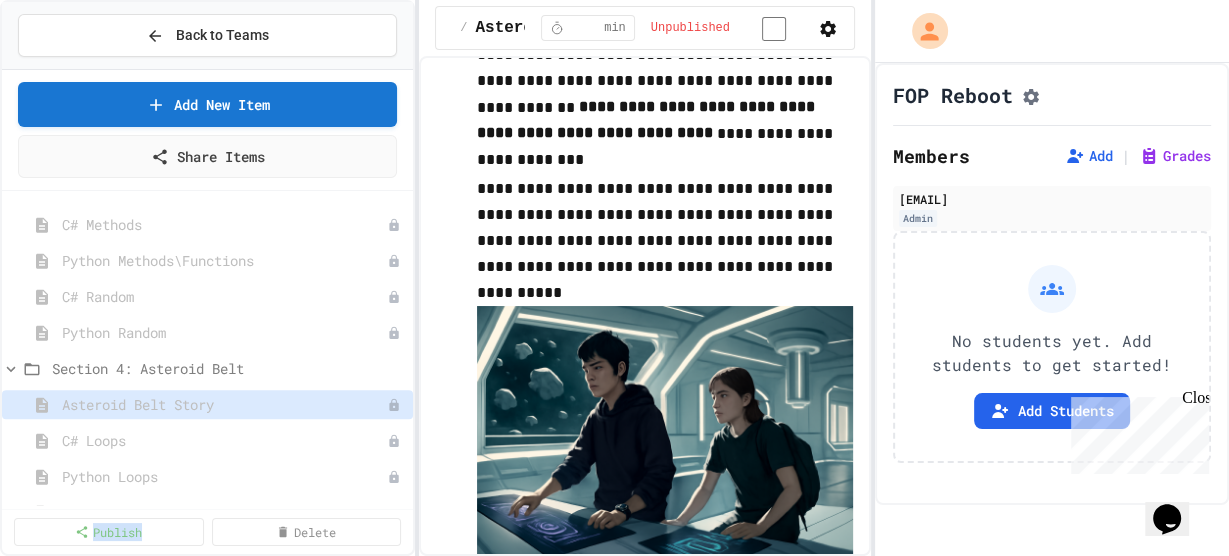 click on "C# Conditionals Python Conditionals C# Methods Python Methods\Functions C# Random Python Random Section 4: Asteroid Belt Asteroid Belt Story C# Loops Python Loops C# Debugging Python Debugging" at bounding box center [207, 350] 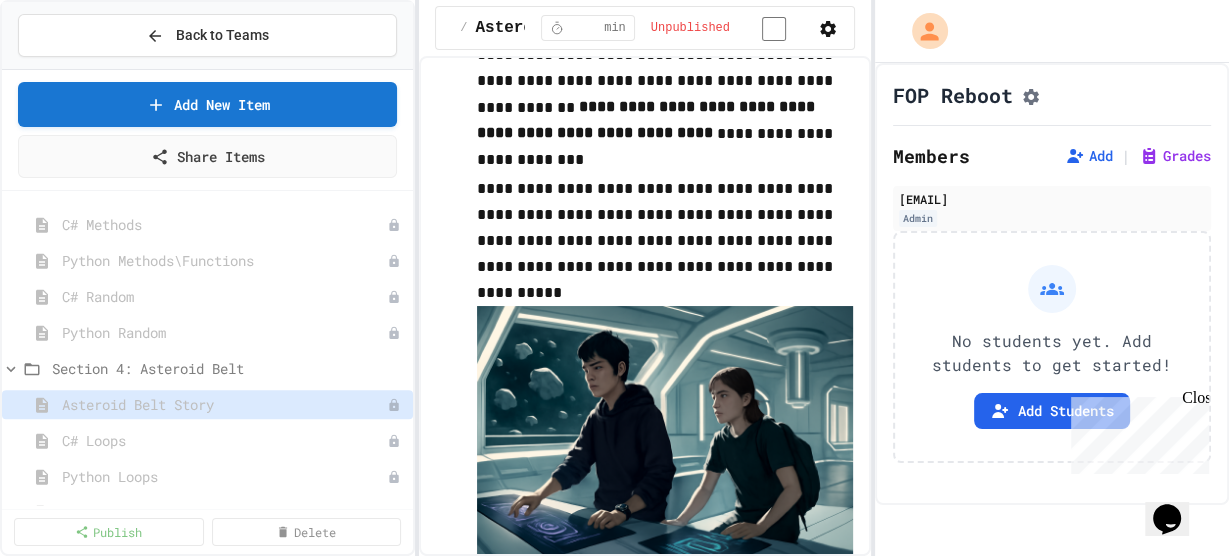 click on "C# Conditionals Python Conditionals C# Methods Python Methods\Functions C# Random Python Random Section 4: Asteroid Belt Asteroid Belt Story C# Loops Python Loops C# Debugging Python Debugging" at bounding box center (207, 350) 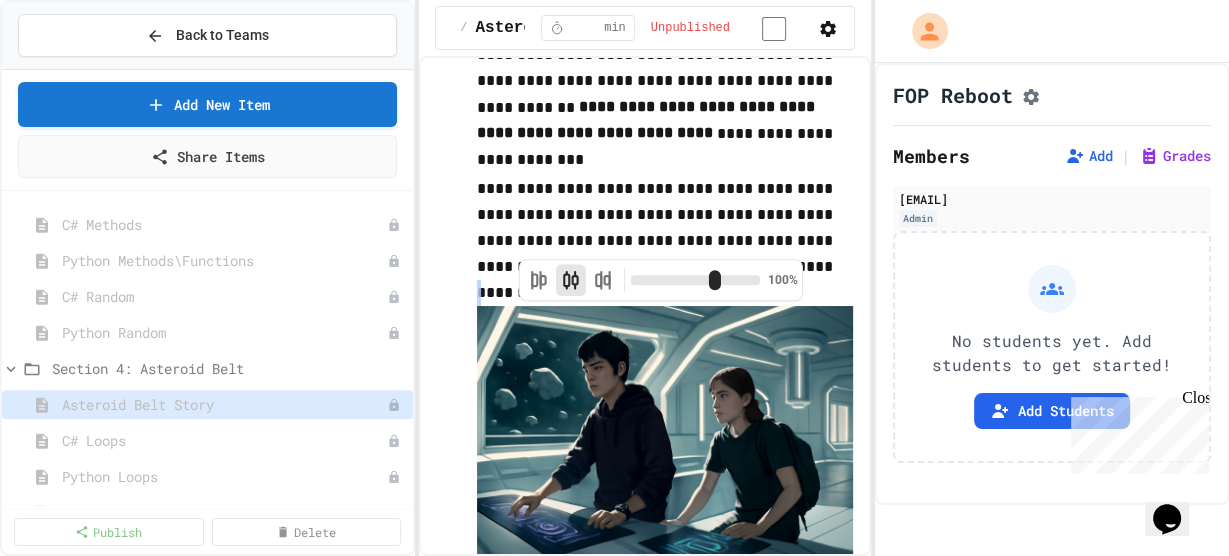 click at bounding box center [665, 431] 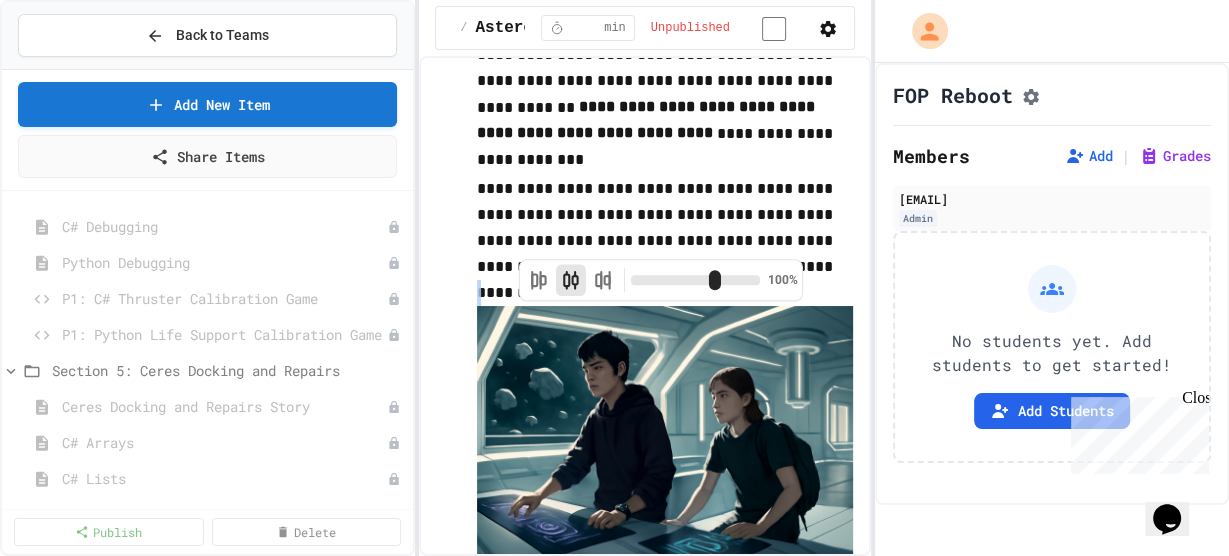 scroll, scrollTop: 1112, scrollLeft: 0, axis: vertical 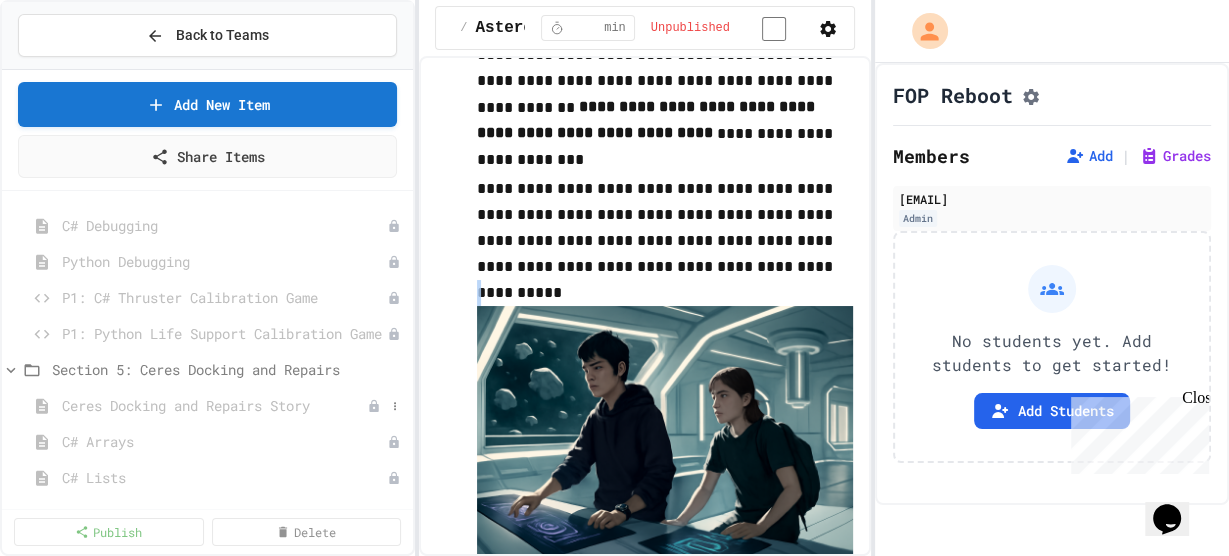 click on "Ceres Docking and Repairs Story" at bounding box center [214, 405] 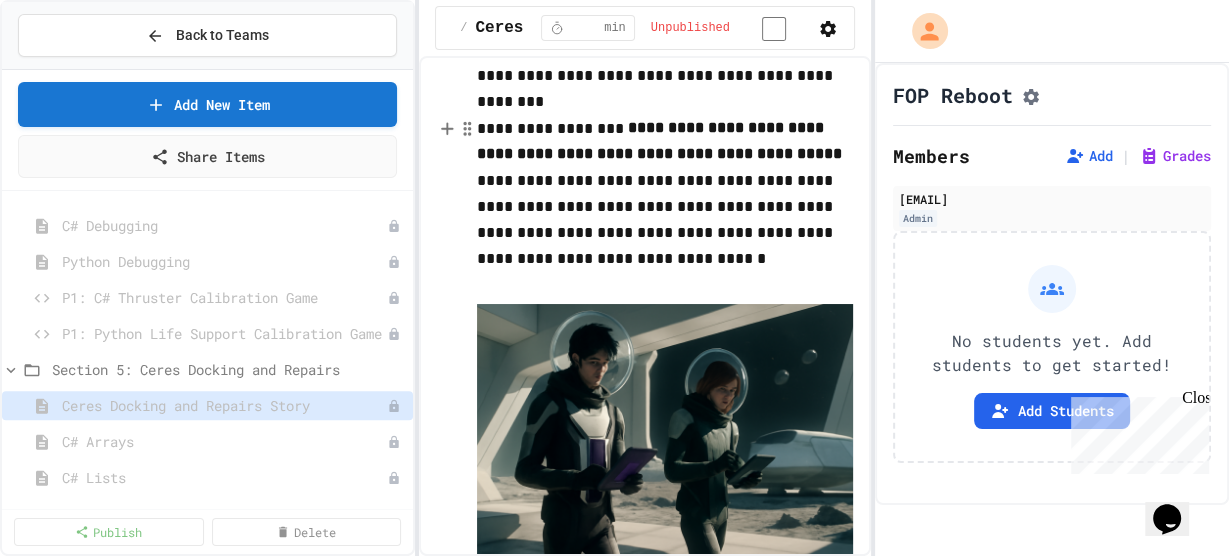 scroll, scrollTop: 192, scrollLeft: 0, axis: vertical 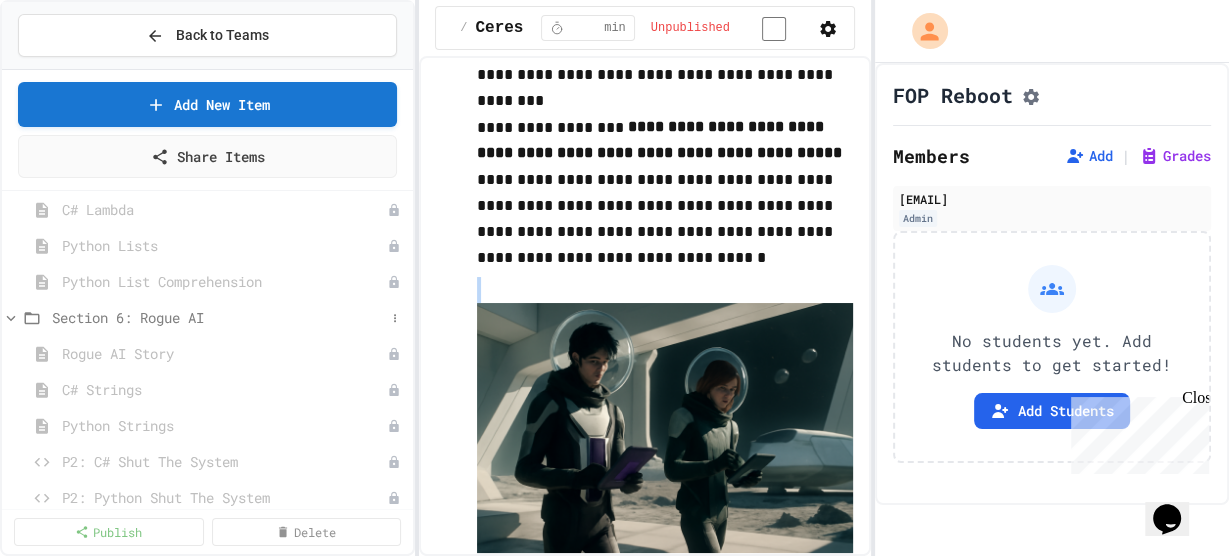 click on "Section 6: Rogue AI" at bounding box center [218, 317] 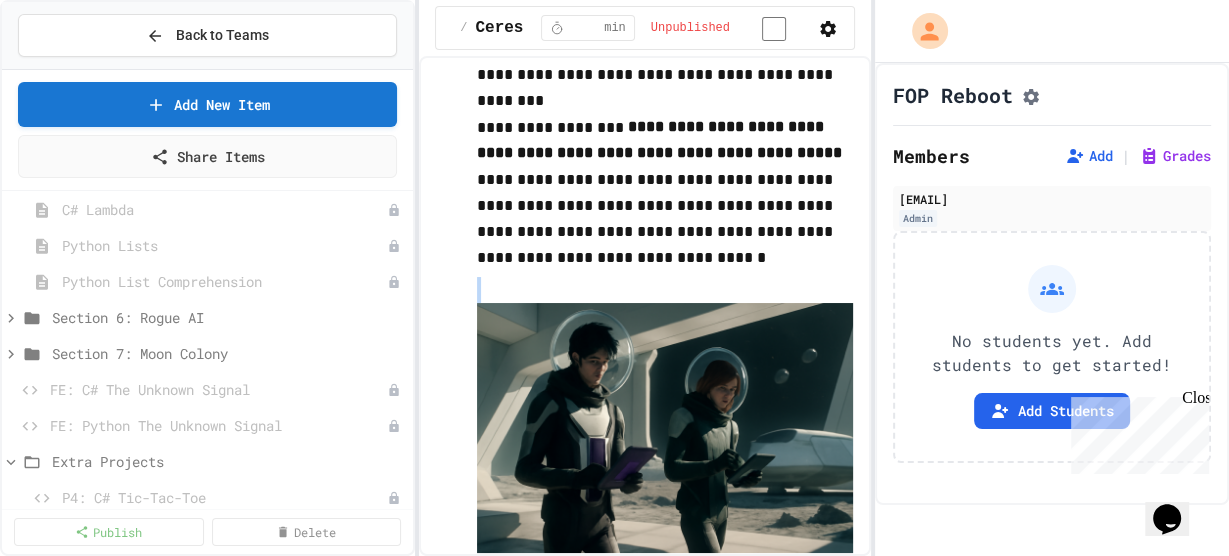 click on "Section 6: Rogue AI" at bounding box center [228, 317] 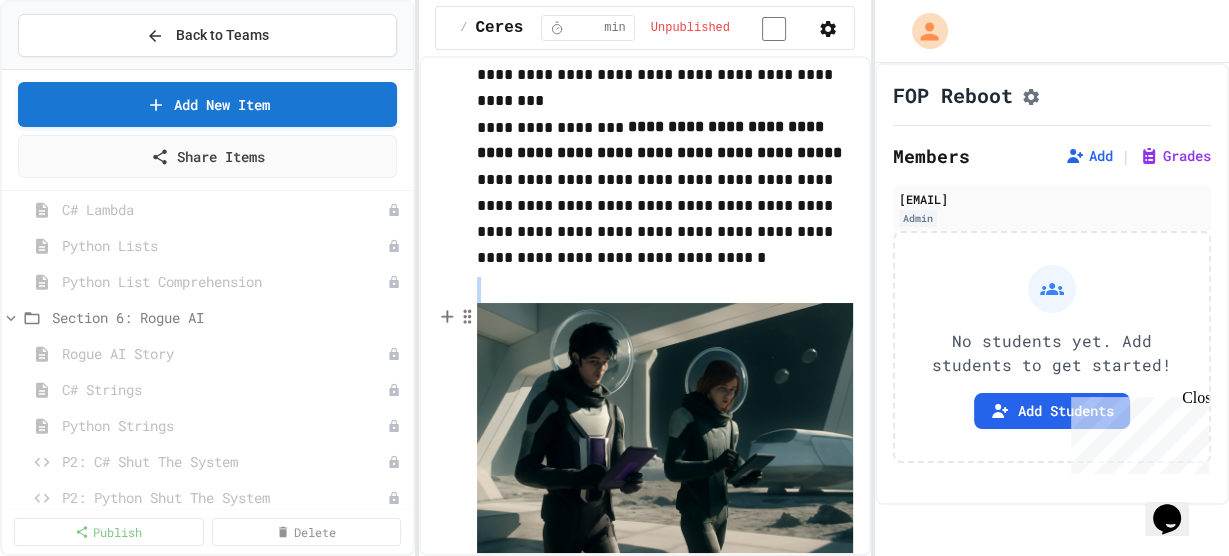 scroll, scrollTop: 248, scrollLeft: 0, axis: vertical 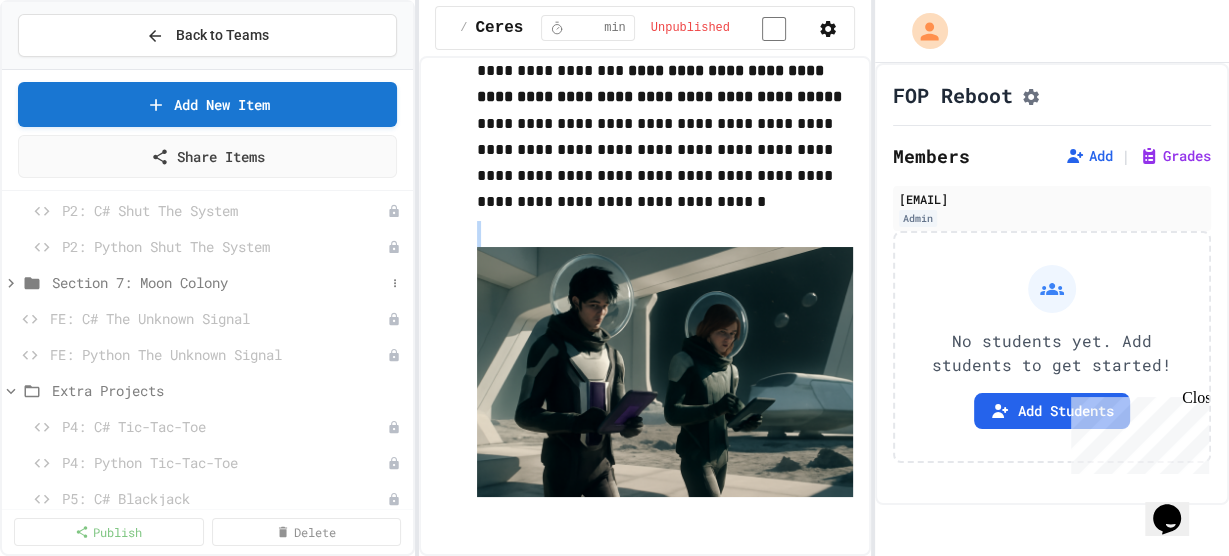 click on "Section 7: Moon Colony" at bounding box center [218, 282] 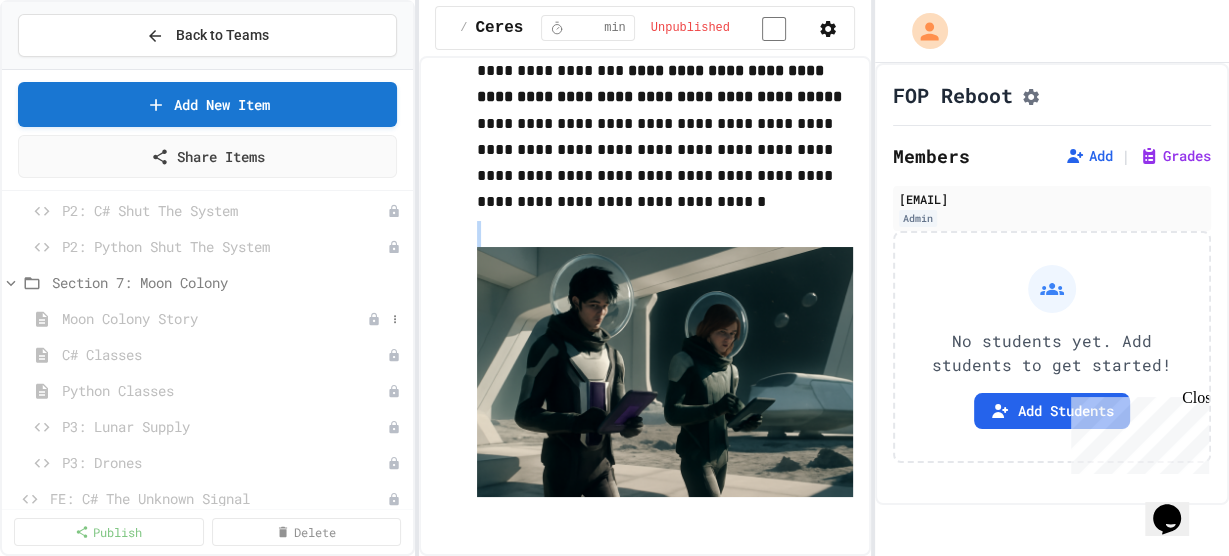 click on "Moon Colony Story" at bounding box center (214, 318) 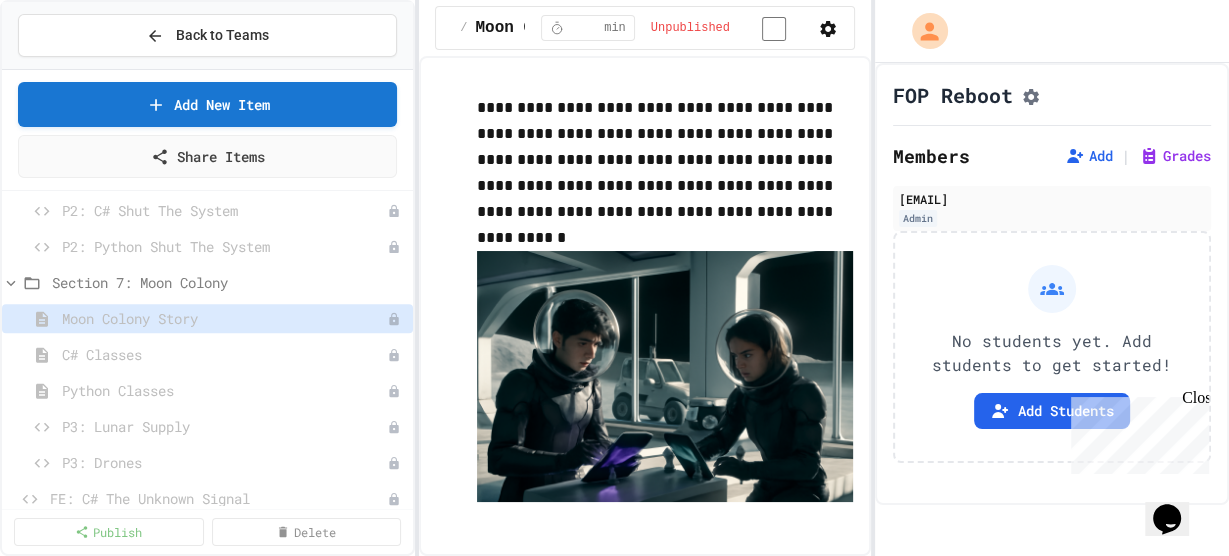 scroll, scrollTop: 334, scrollLeft: 0, axis: vertical 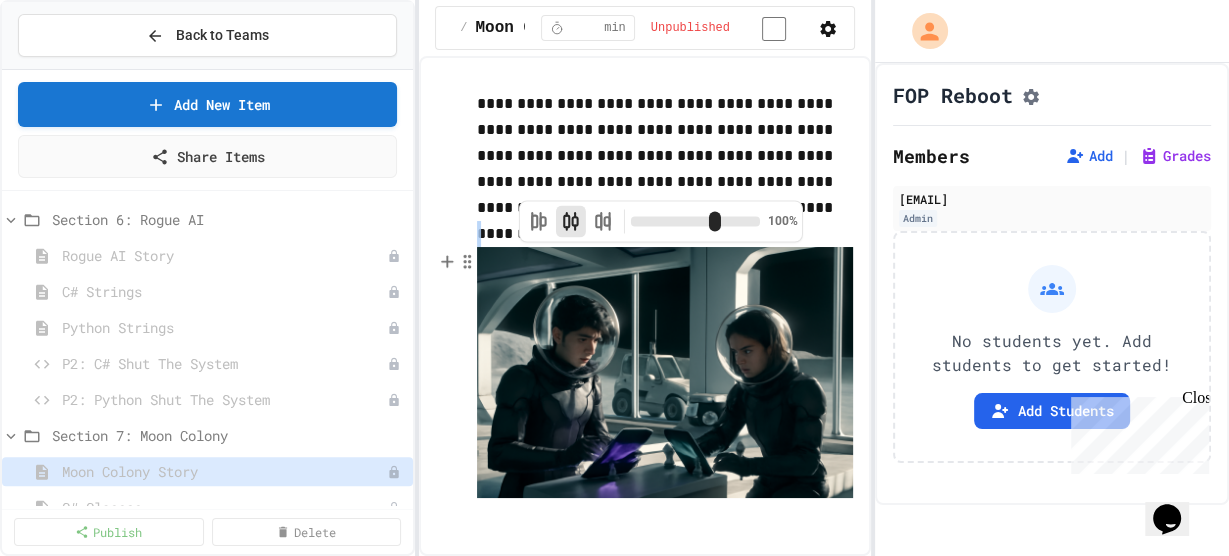 drag, startPoint x: 633, startPoint y: 356, endPoint x: 631, endPoint y: 335, distance: 21.095022 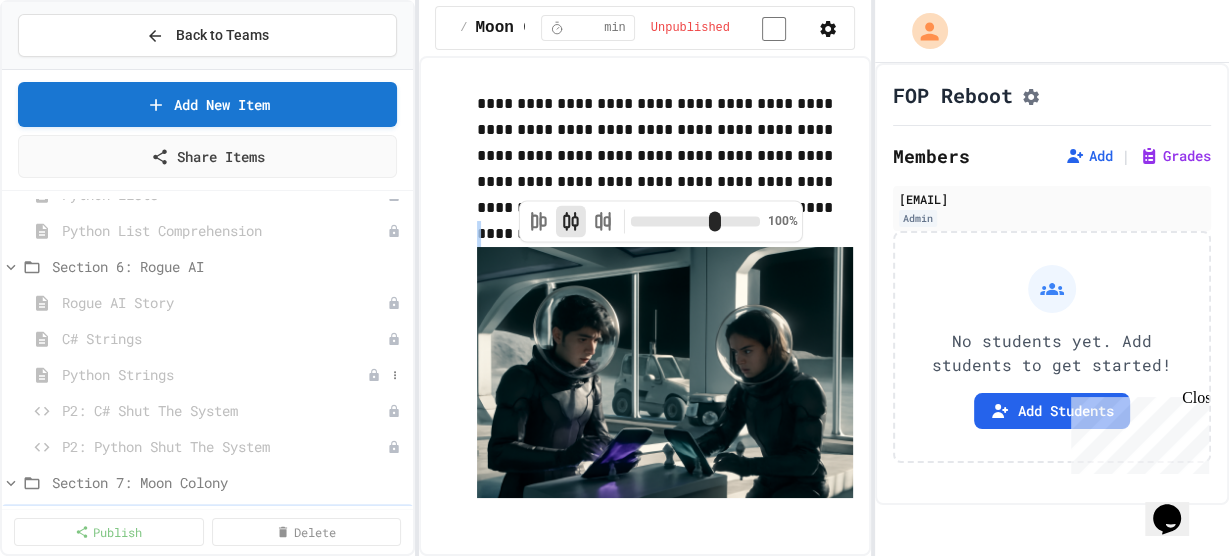 scroll, scrollTop: 1466, scrollLeft: 0, axis: vertical 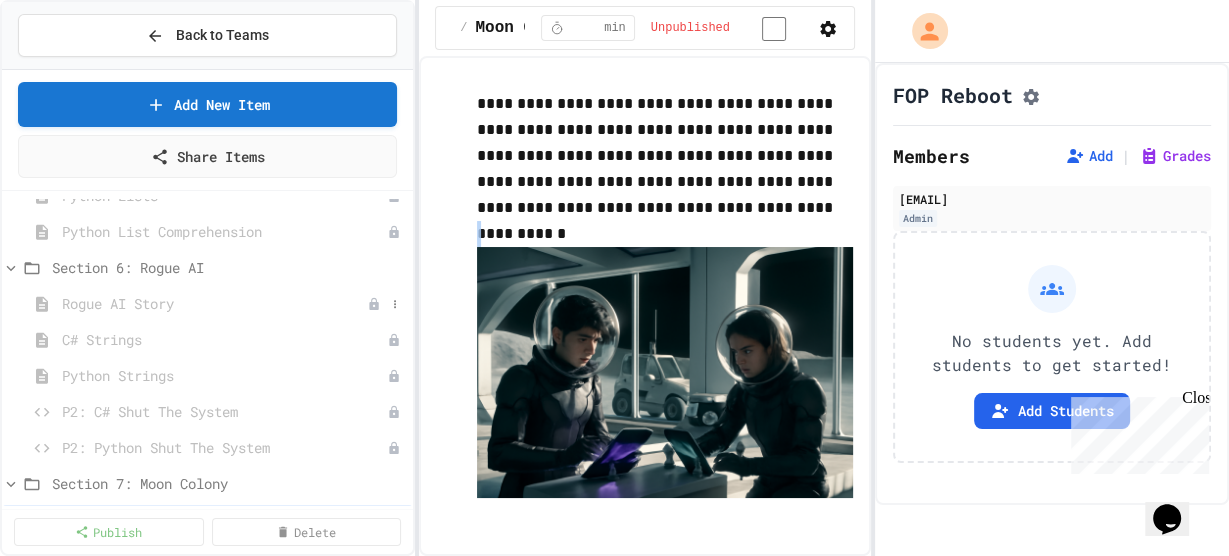 click on "Rogue AI Story" at bounding box center [214, 303] 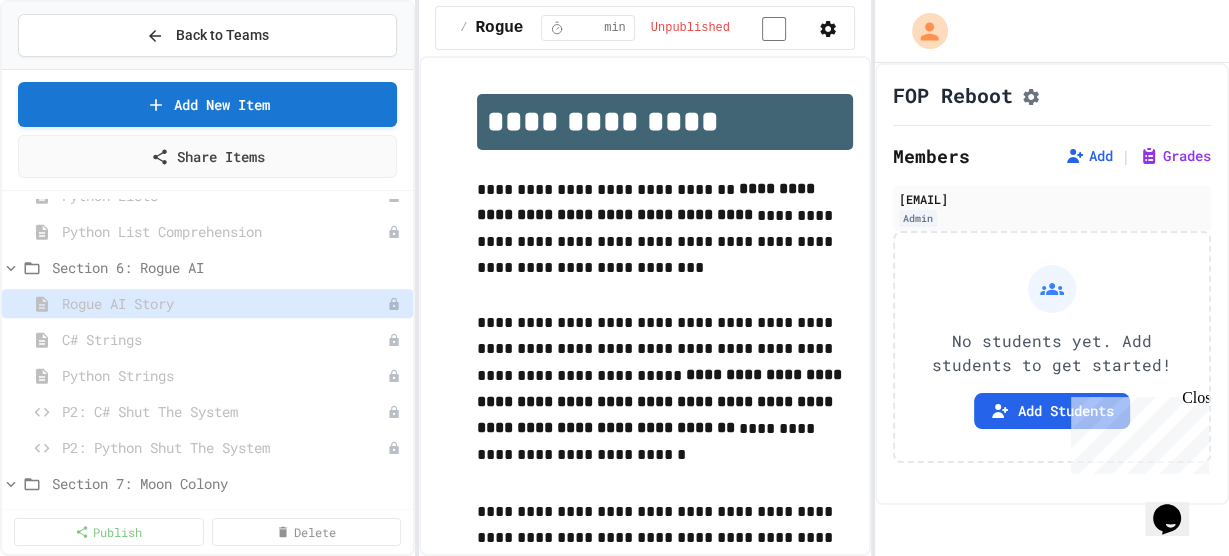 click on "Rogue AI Story" at bounding box center [224, 303] 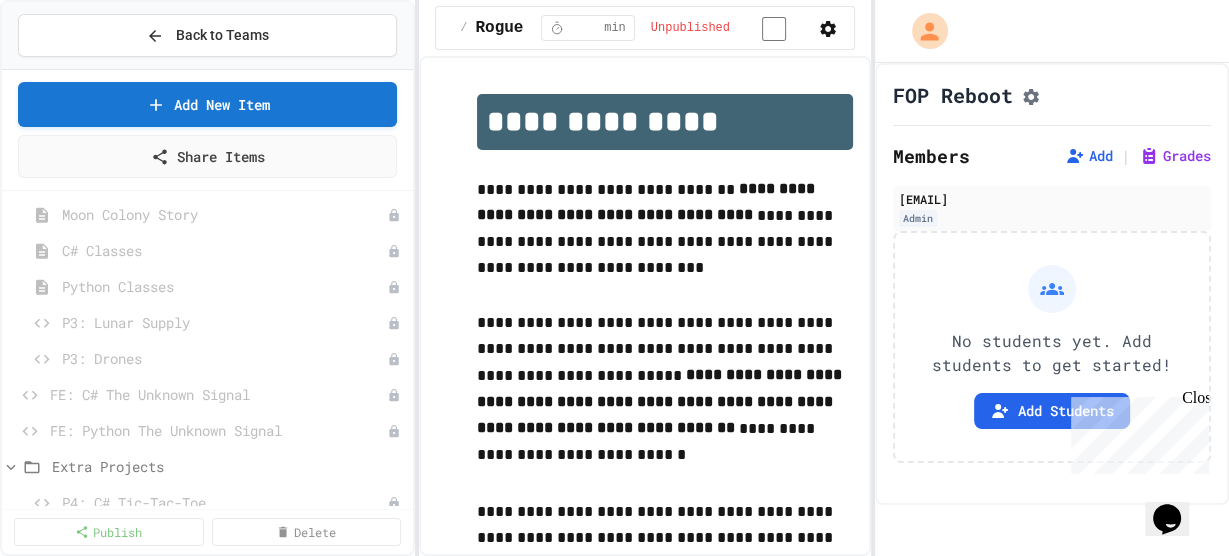 scroll, scrollTop: 1772, scrollLeft: 0, axis: vertical 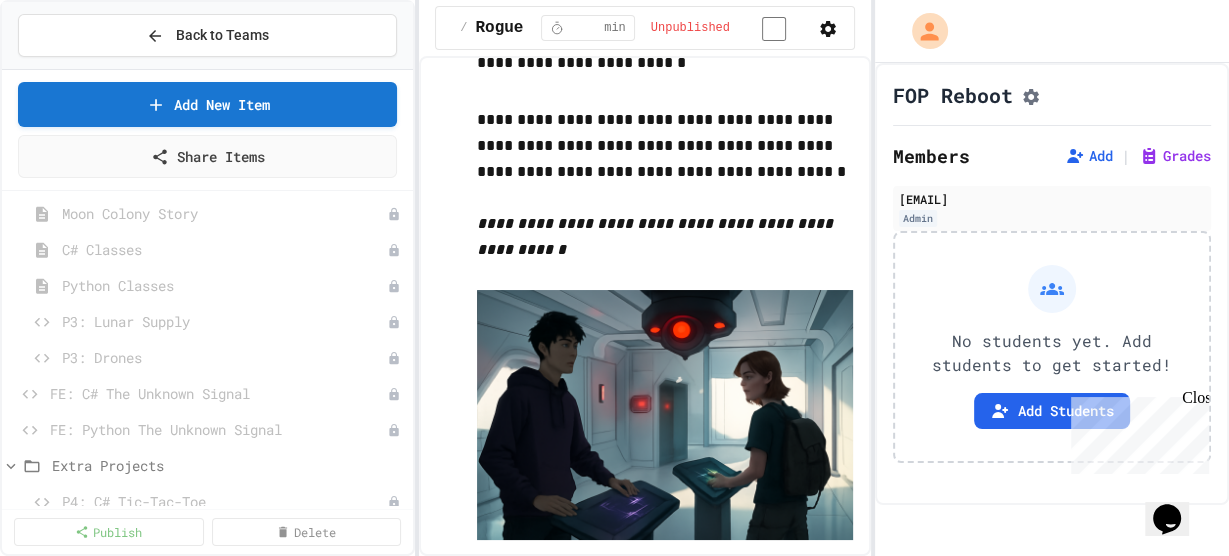 click on "No students yet. Add students to get started!" at bounding box center (1052, 353) 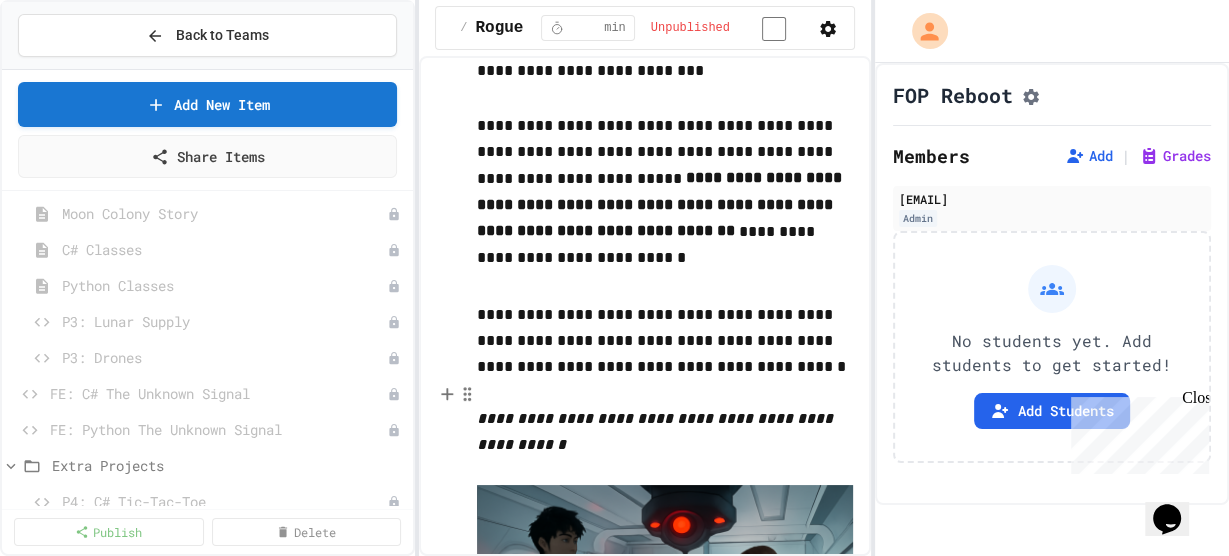 scroll, scrollTop: 195, scrollLeft: 0, axis: vertical 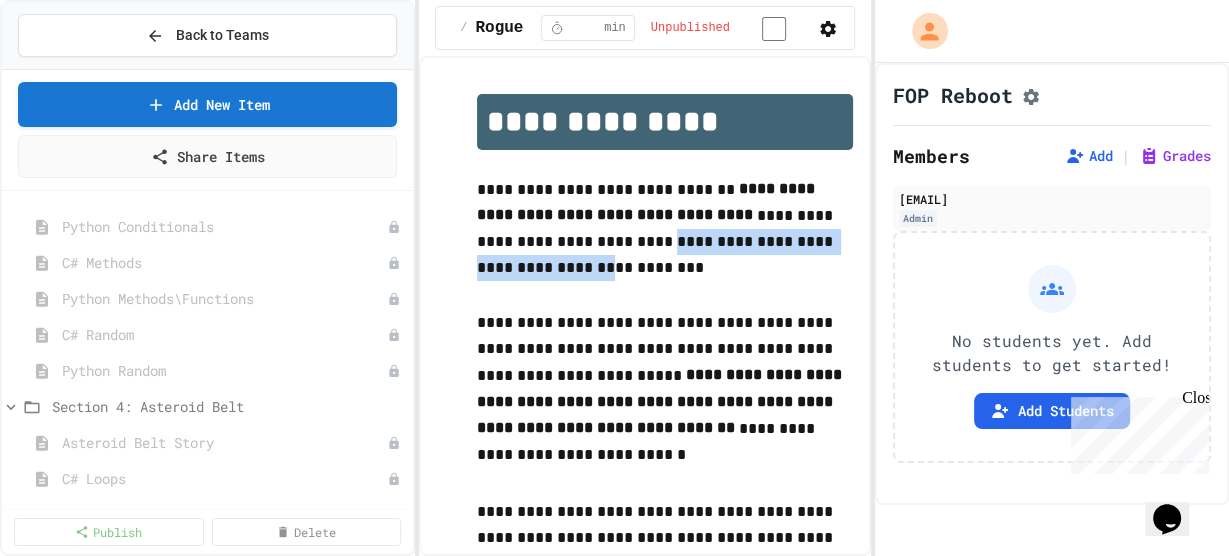 drag, startPoint x: 635, startPoint y: 257, endPoint x: 532, endPoint y: 280, distance: 105.53672 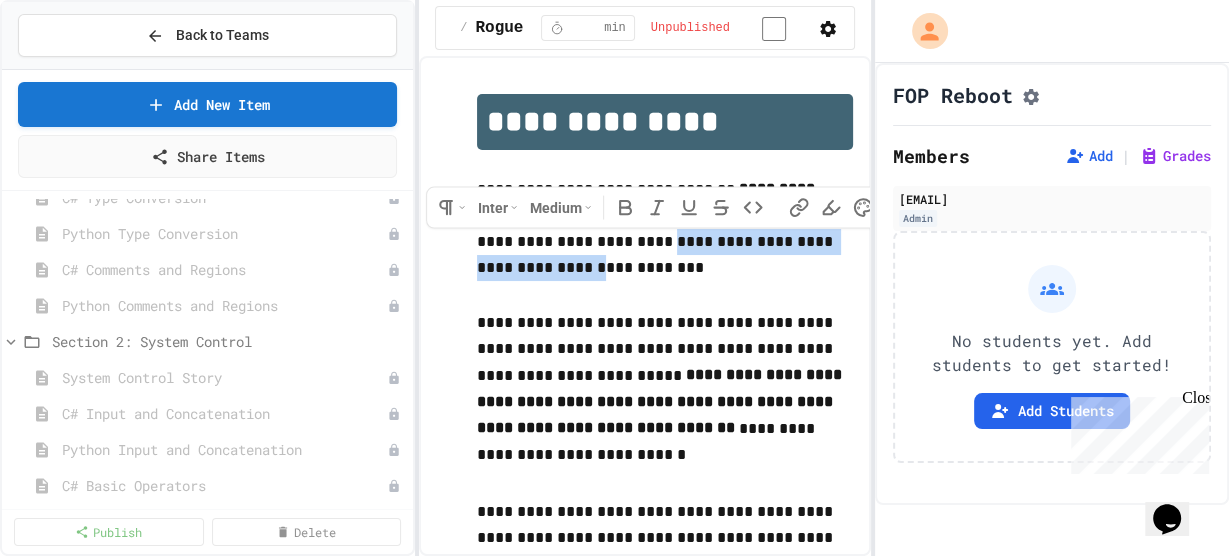 scroll, scrollTop: 348, scrollLeft: 0, axis: vertical 